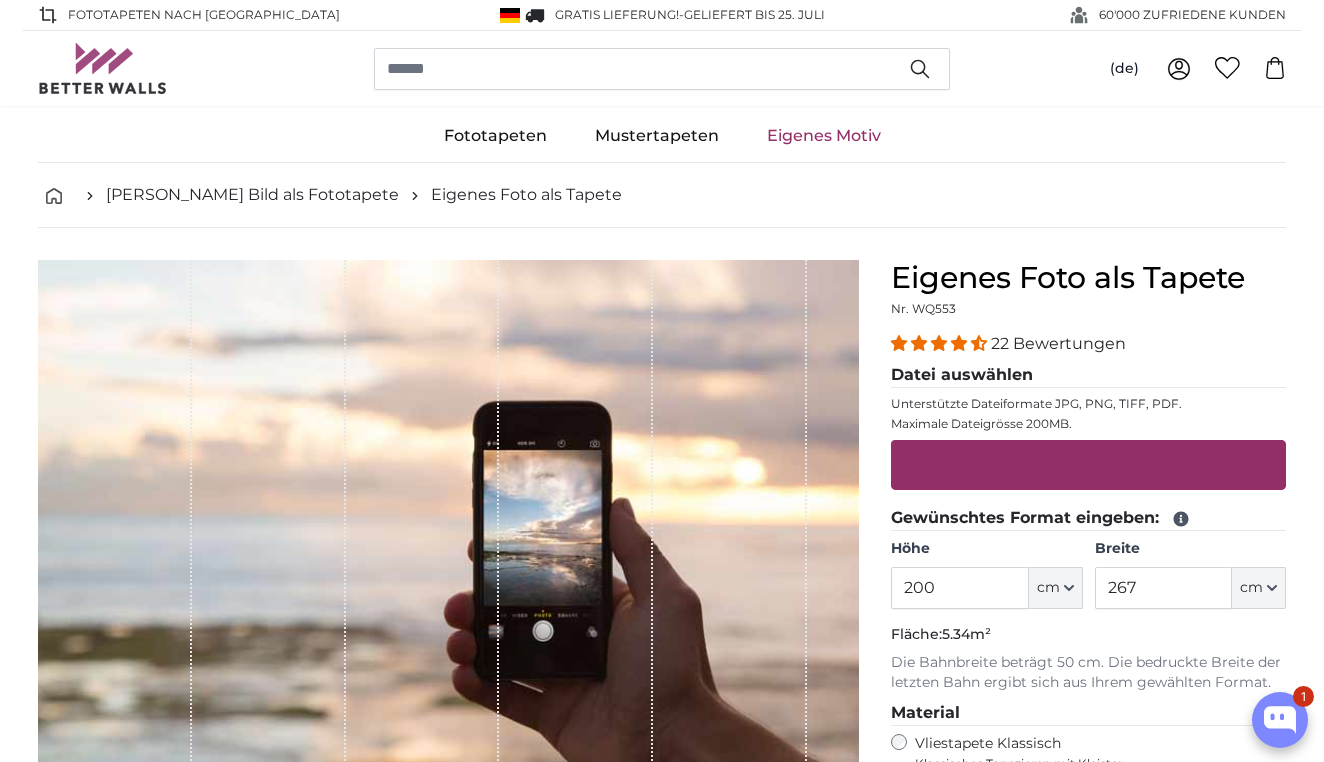 scroll, scrollTop: 0, scrollLeft: 0, axis: both 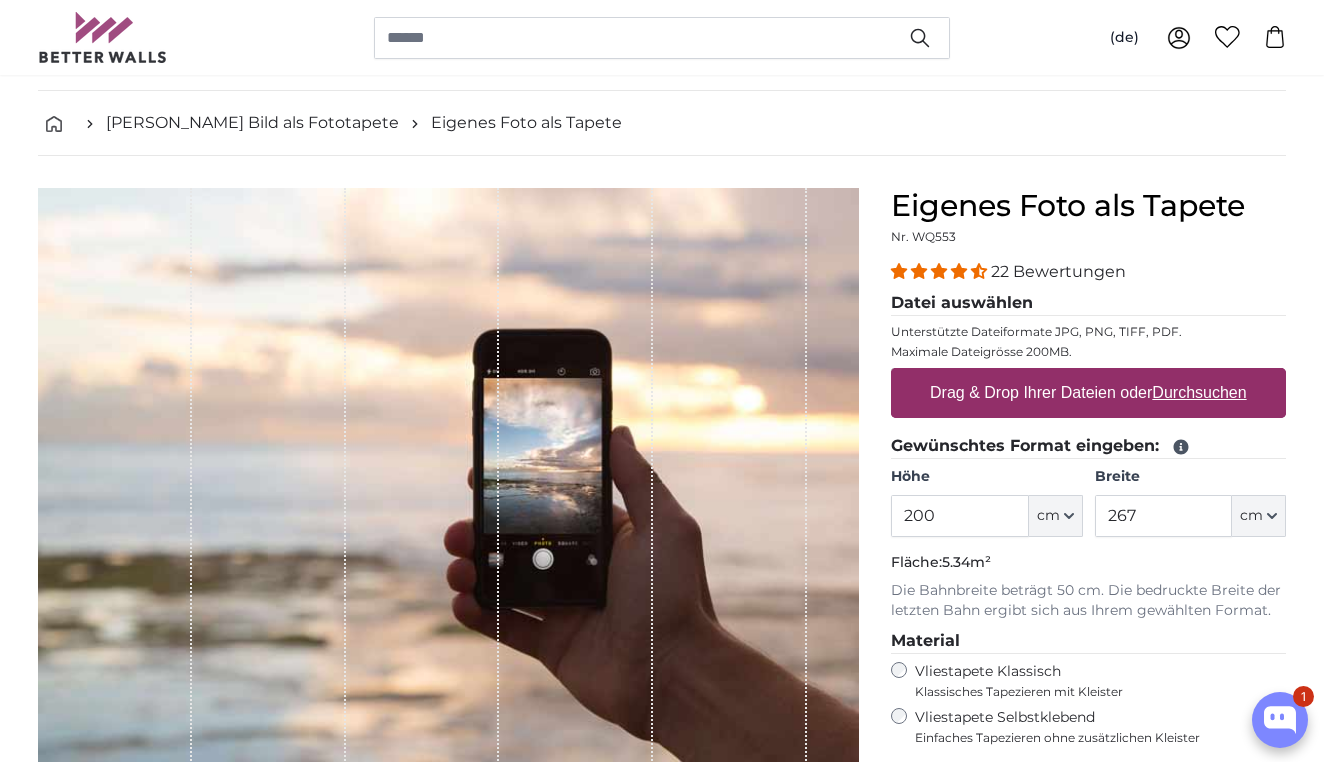 click on "200" at bounding box center [959, 516] 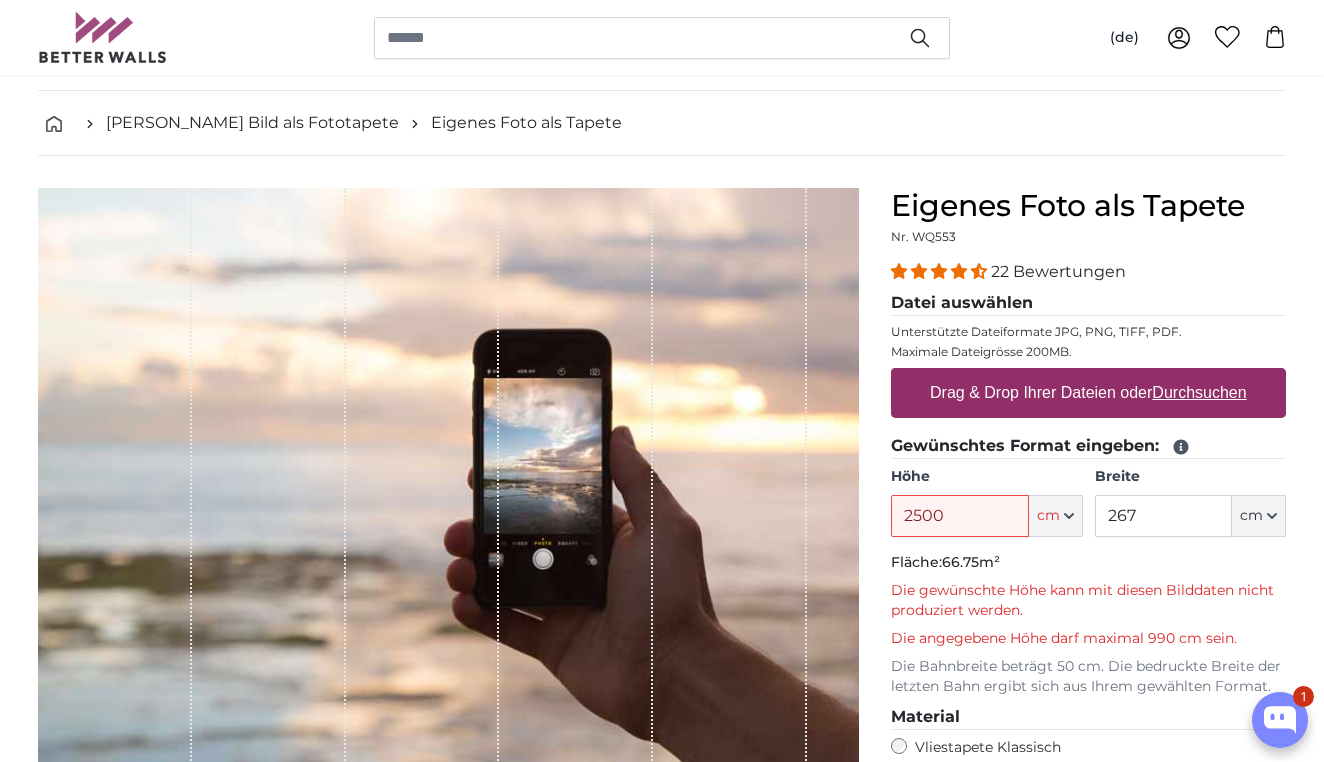 click 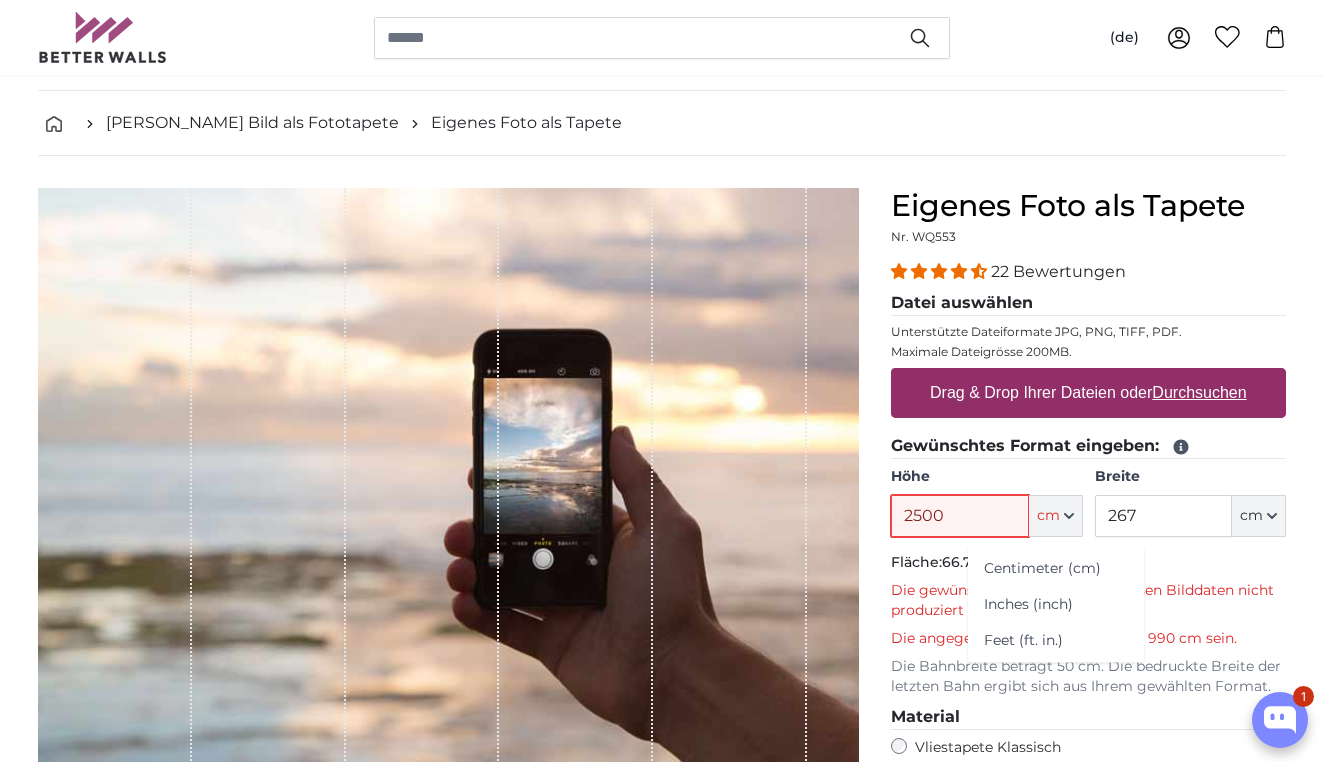 click on "2500" at bounding box center (959, 516) 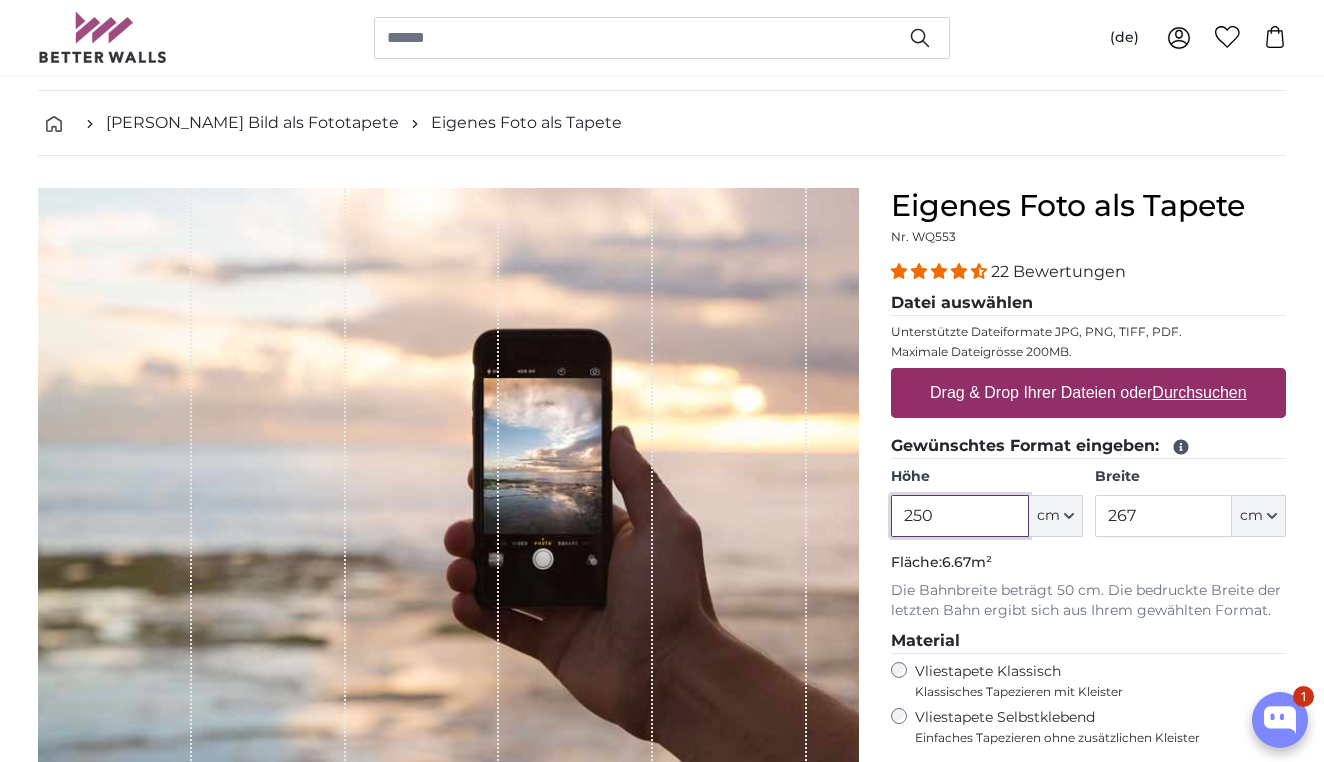 type on "2500" 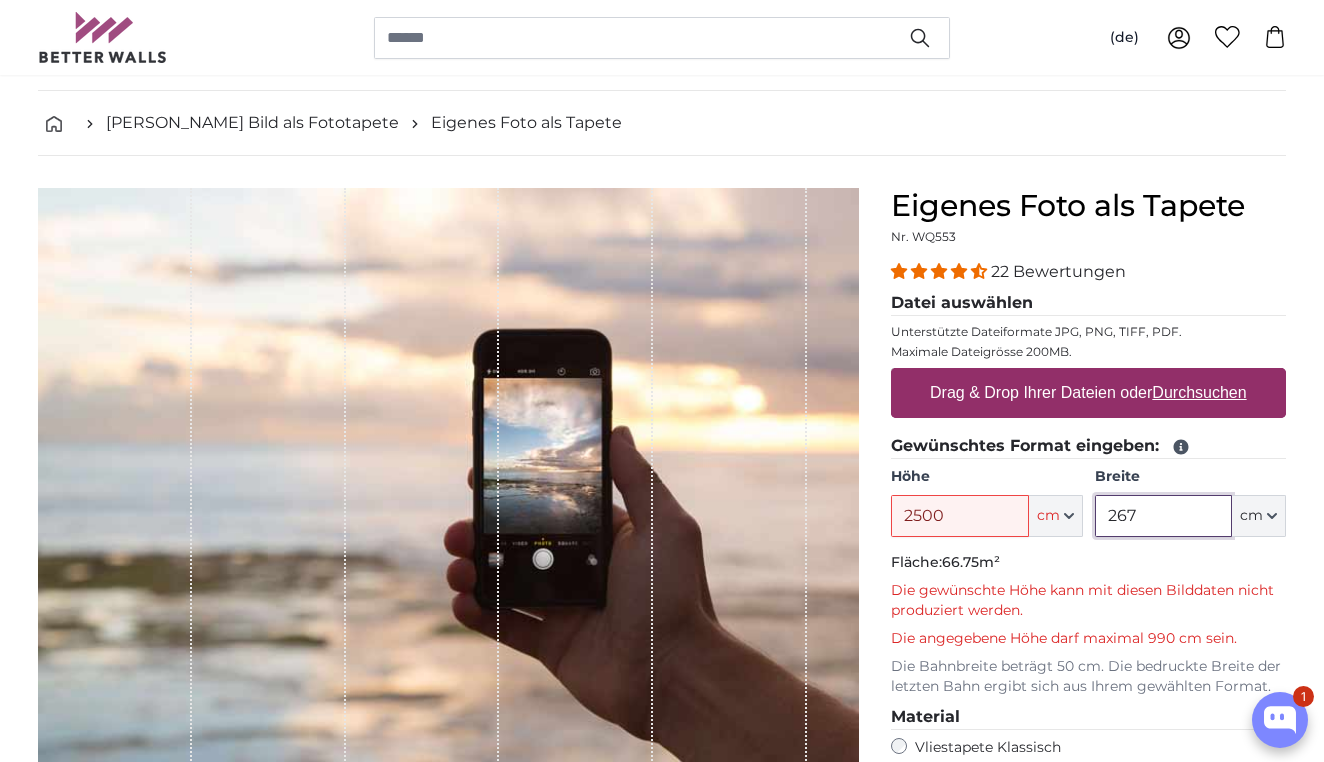 click on "267" at bounding box center (1163, 516) 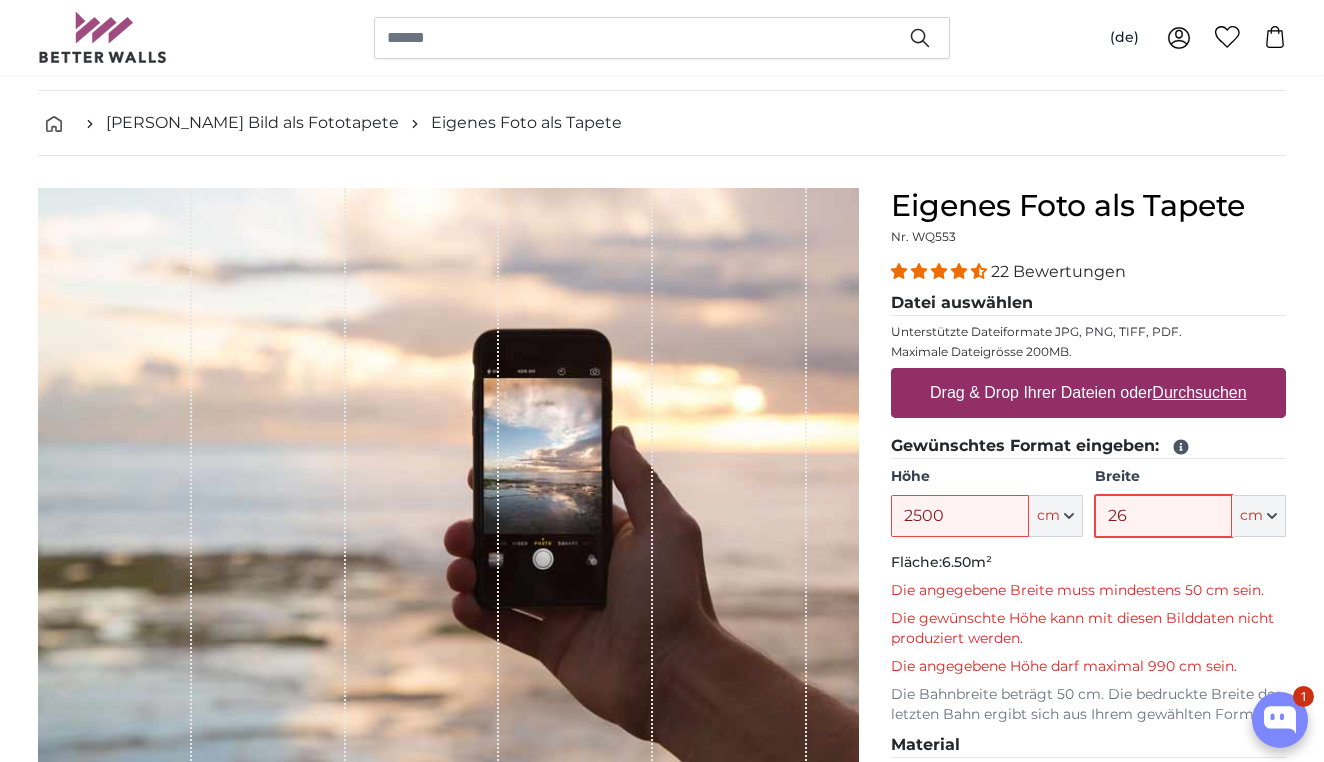 type on "2" 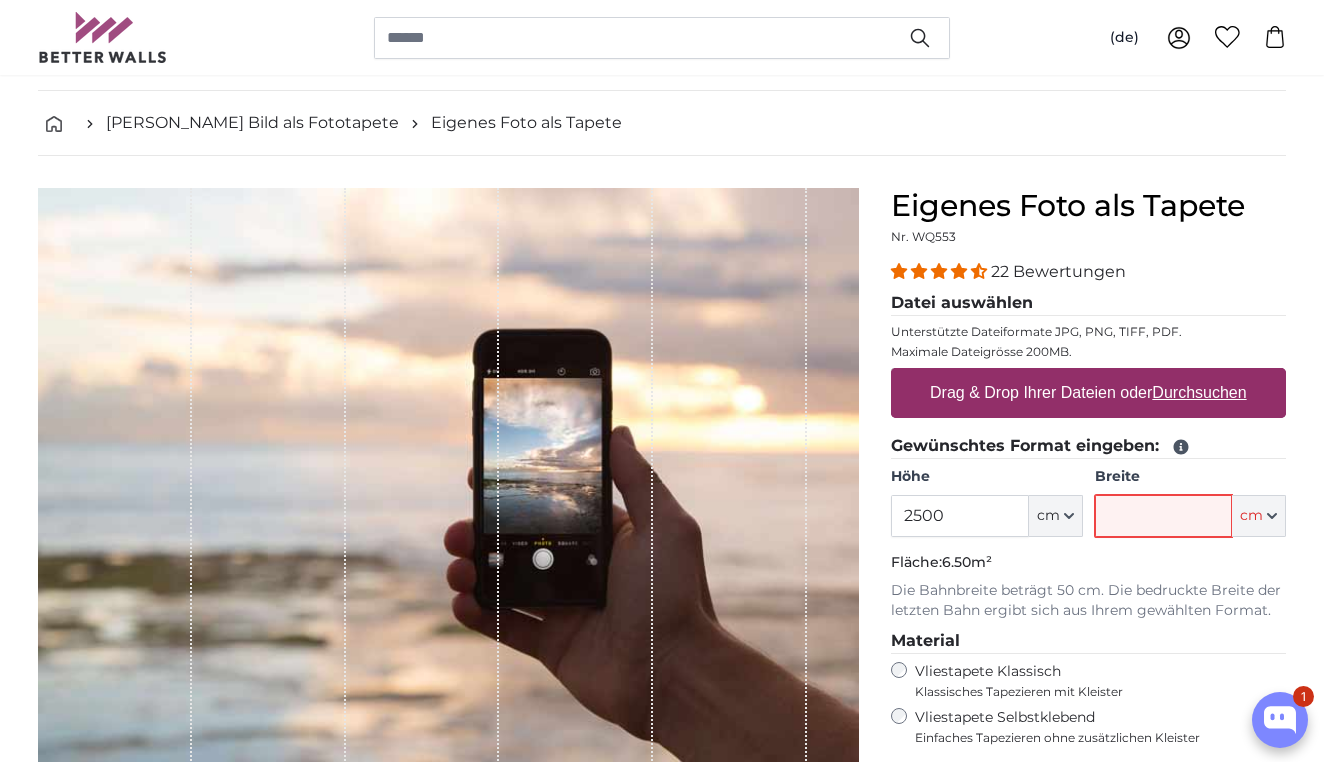 type 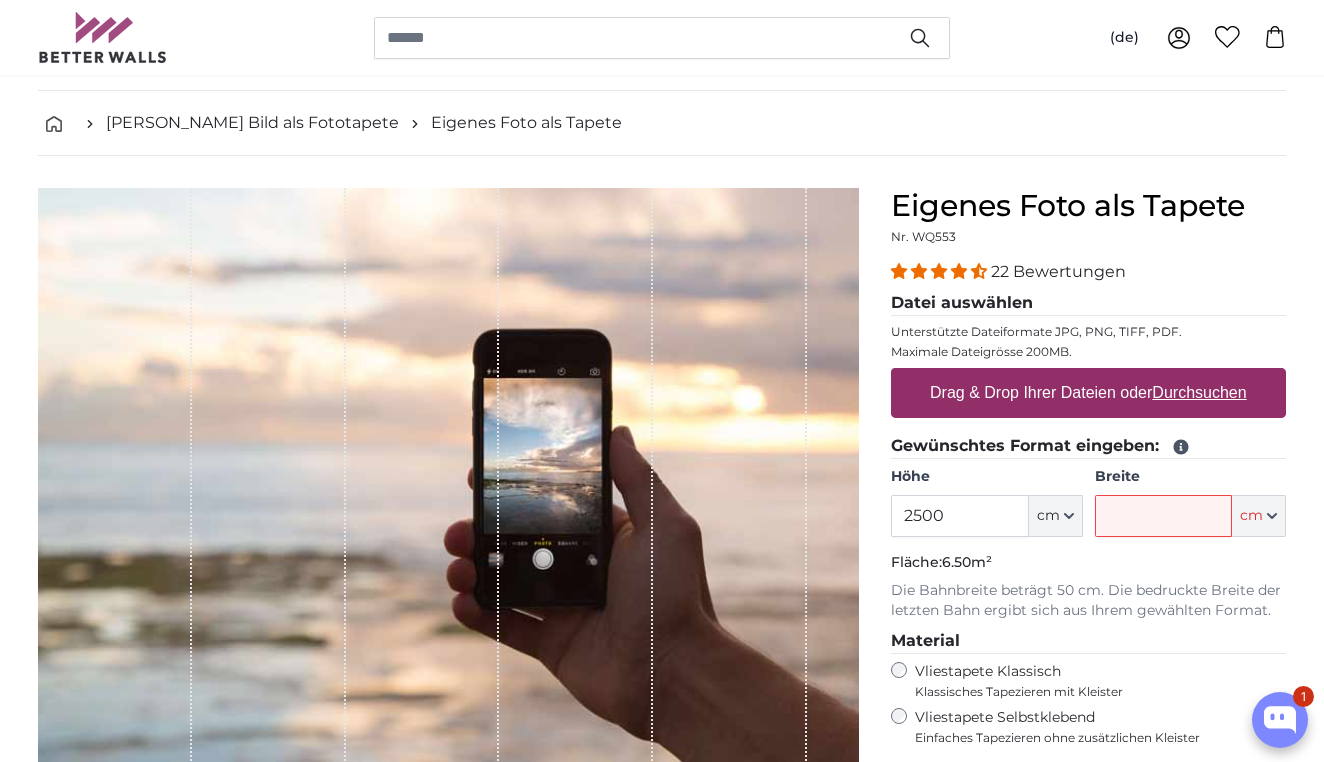 click on "cm" 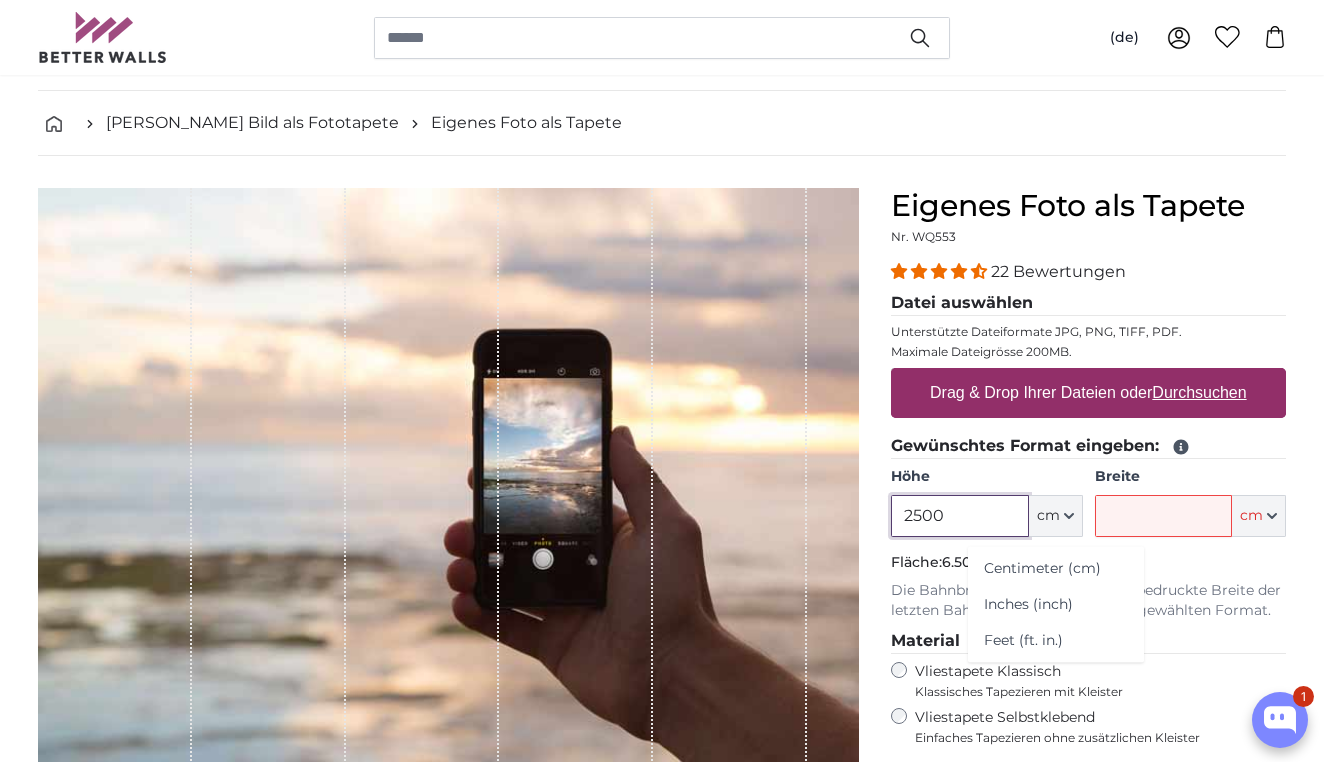 click on "2500" at bounding box center (959, 516) 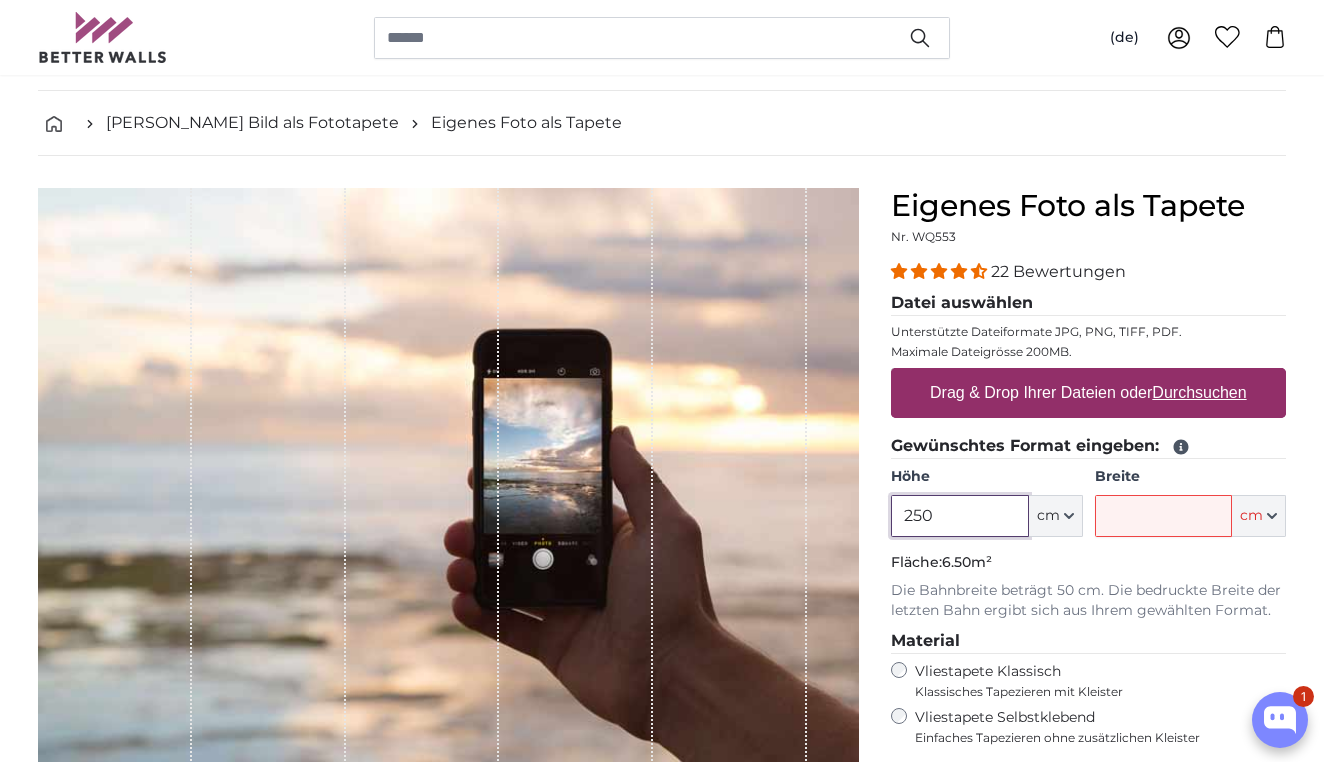type on "250" 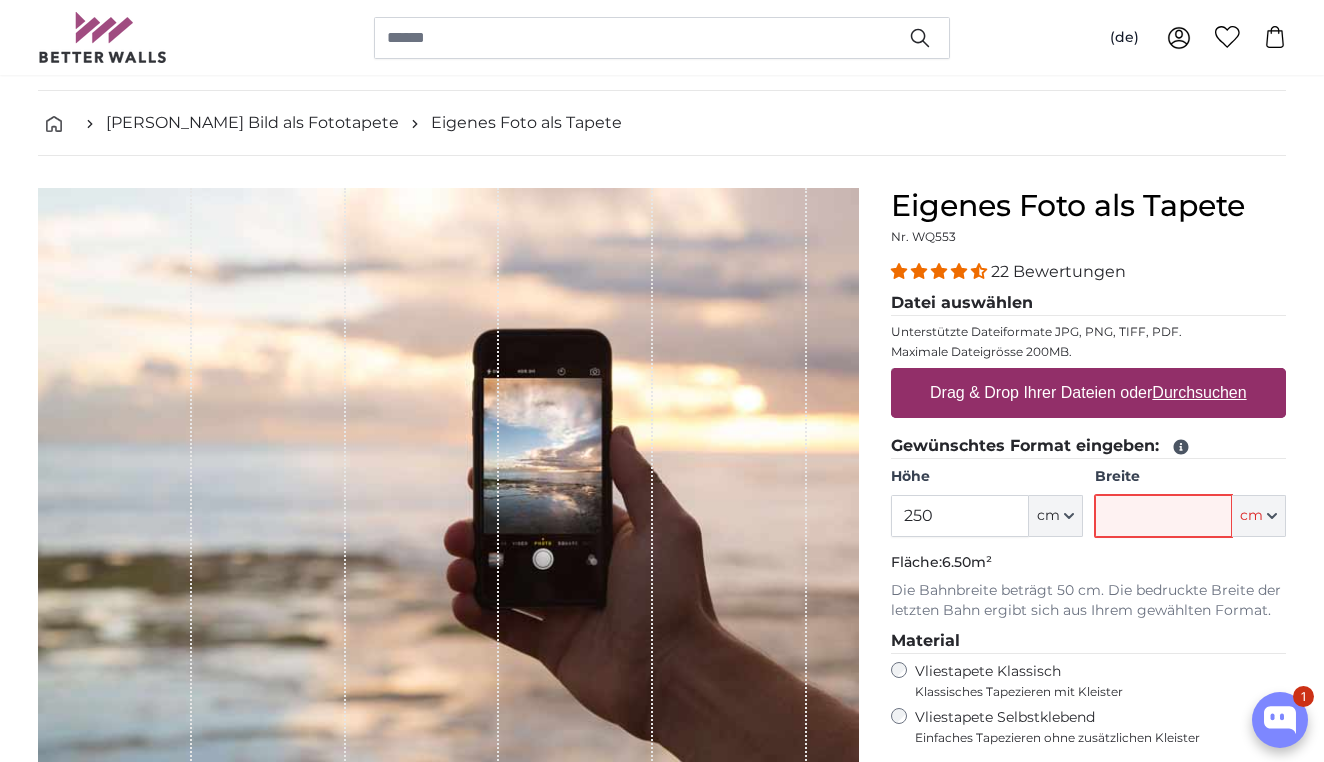 click on "Breite" at bounding box center [1163, 516] 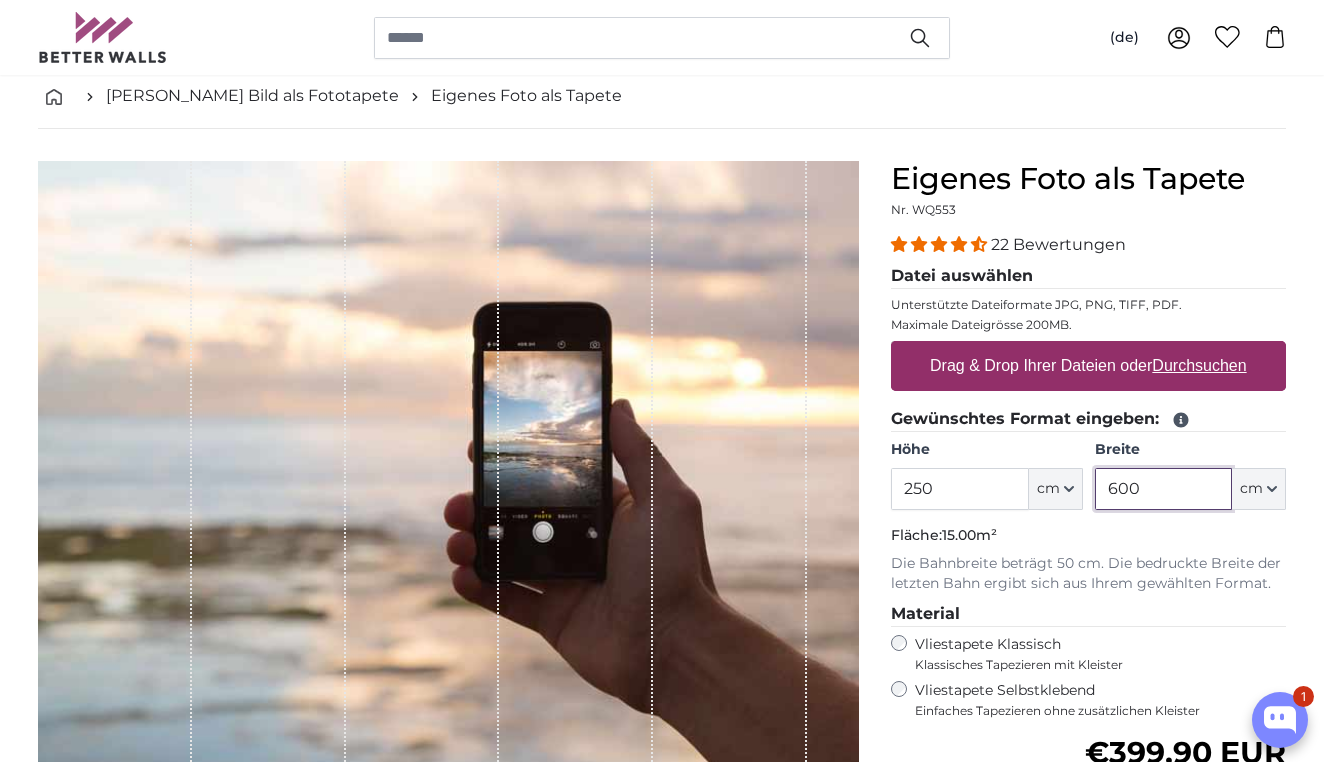 scroll, scrollTop: 92, scrollLeft: 0, axis: vertical 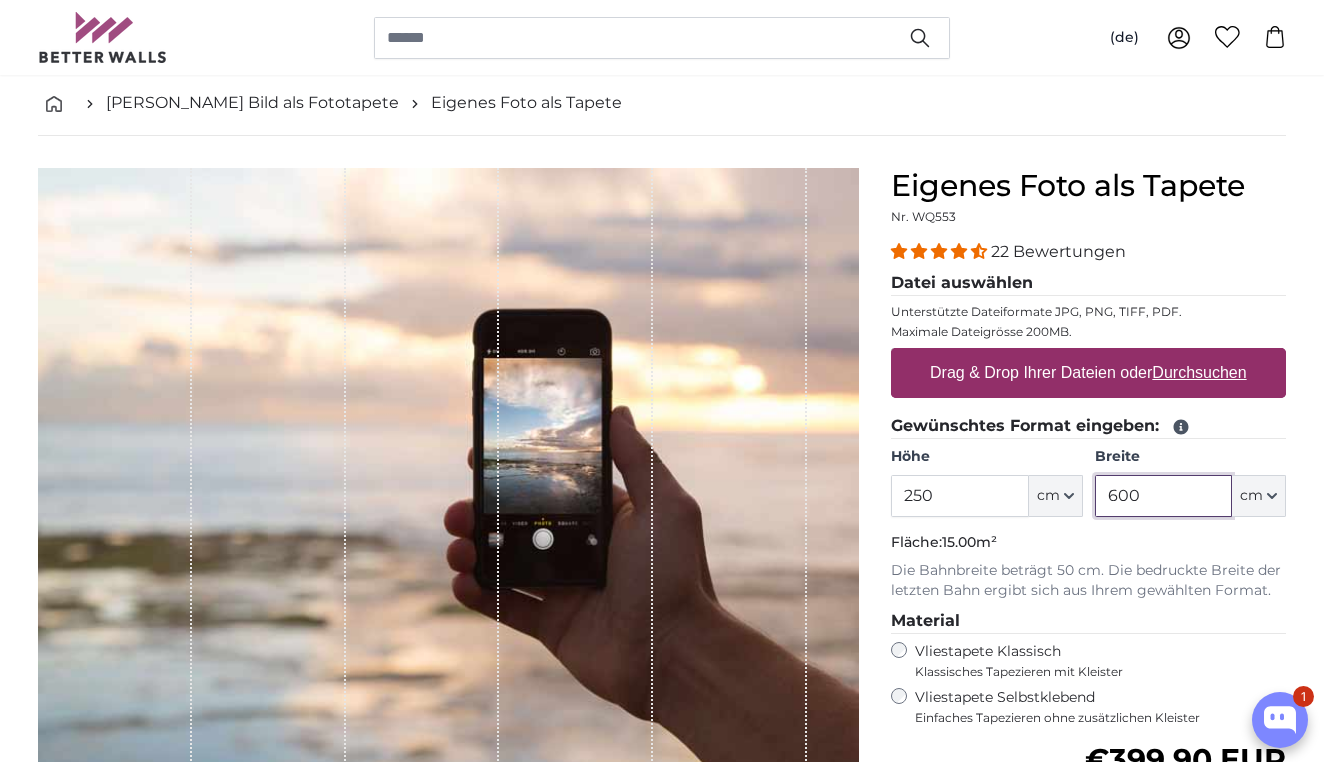 type on "600" 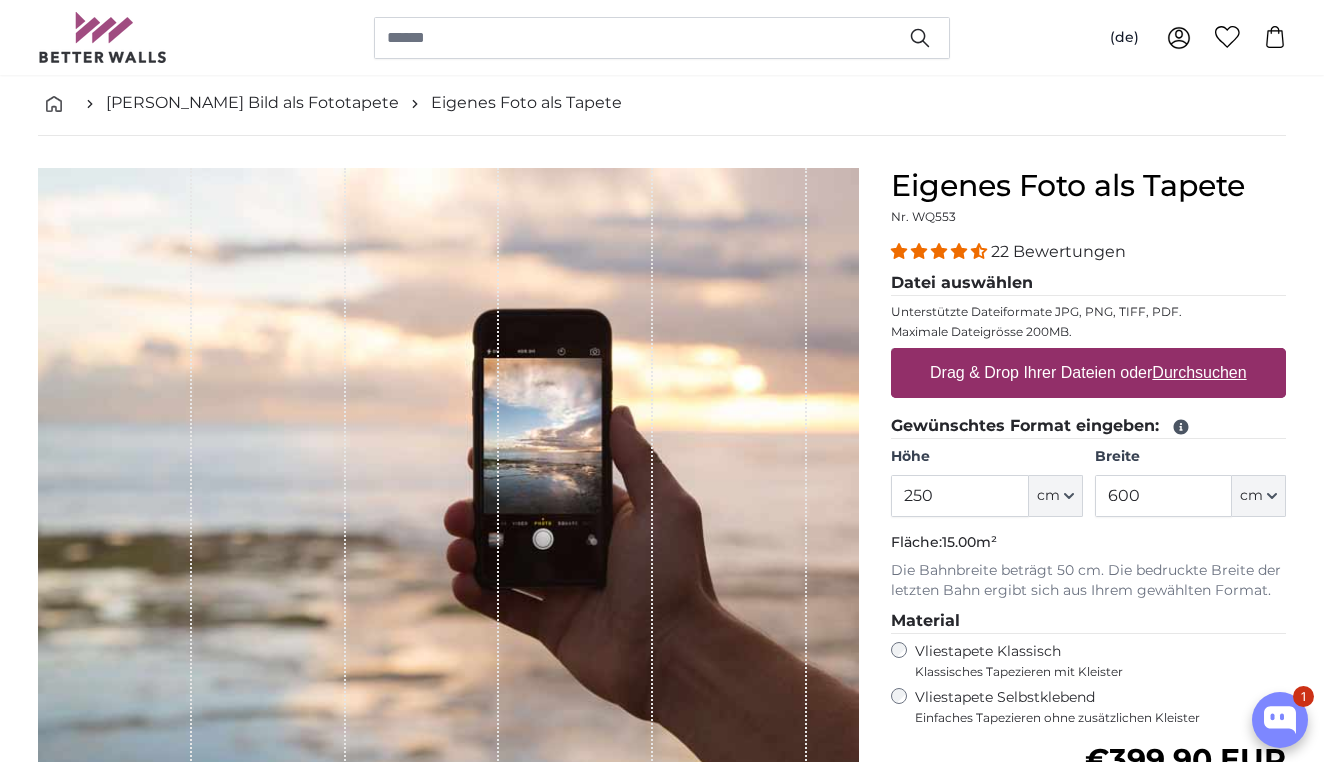 click on "Drag & Drop Ihrer Dateien oder  Durchsuchen" at bounding box center [1088, 373] 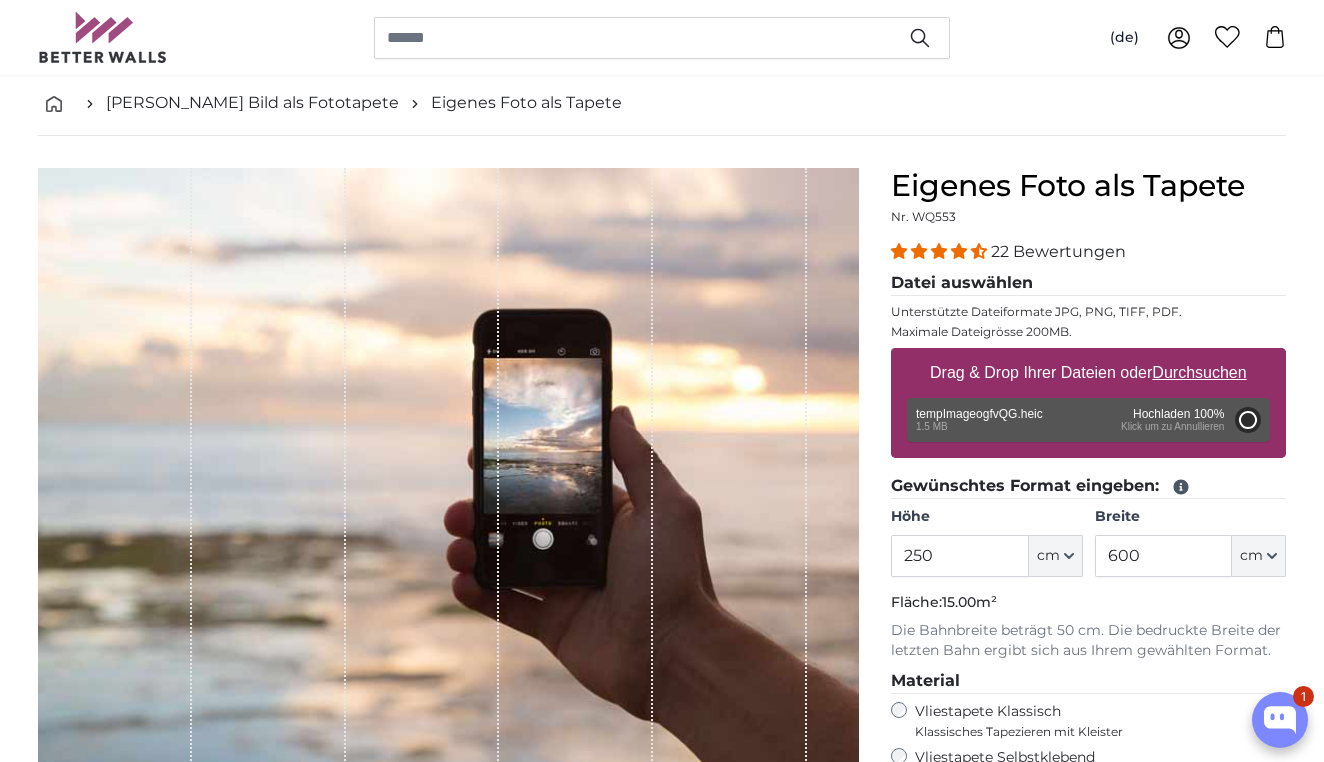 type on "200" 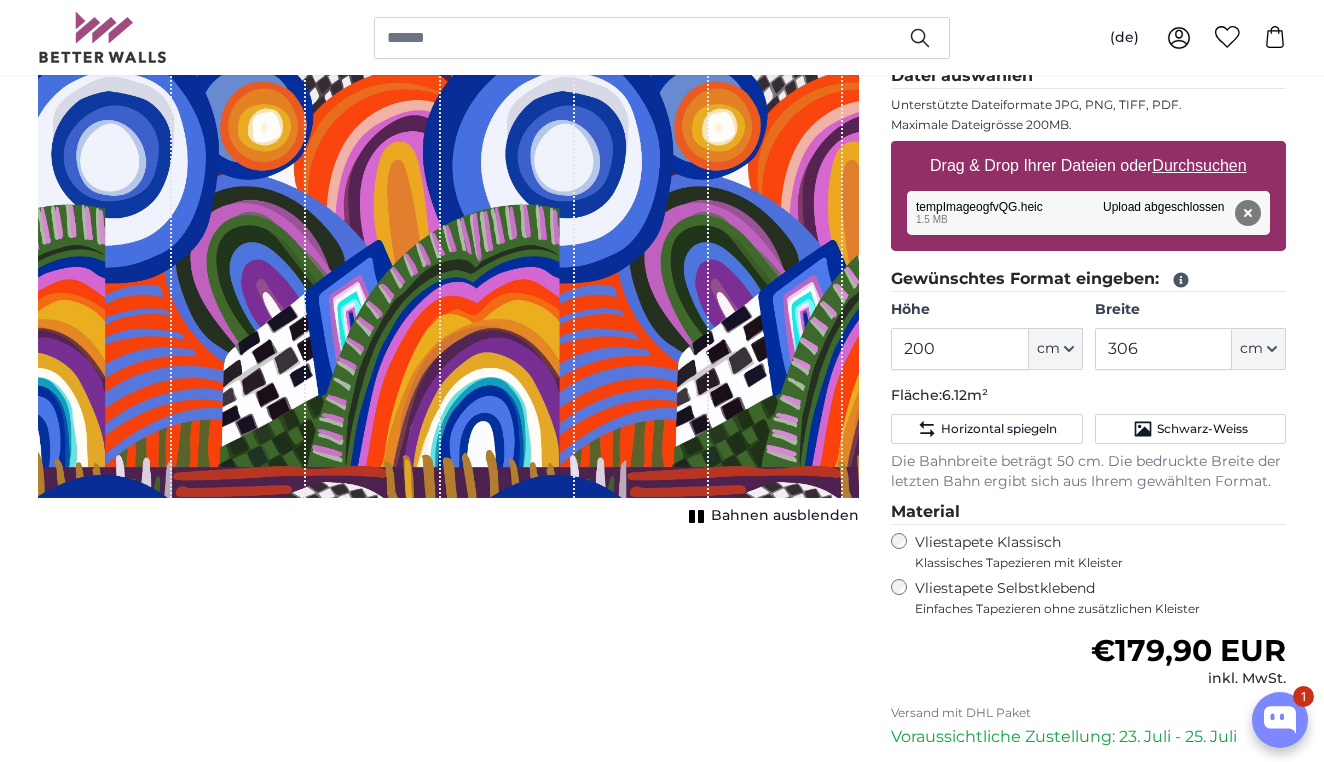 scroll, scrollTop: 300, scrollLeft: 0, axis: vertical 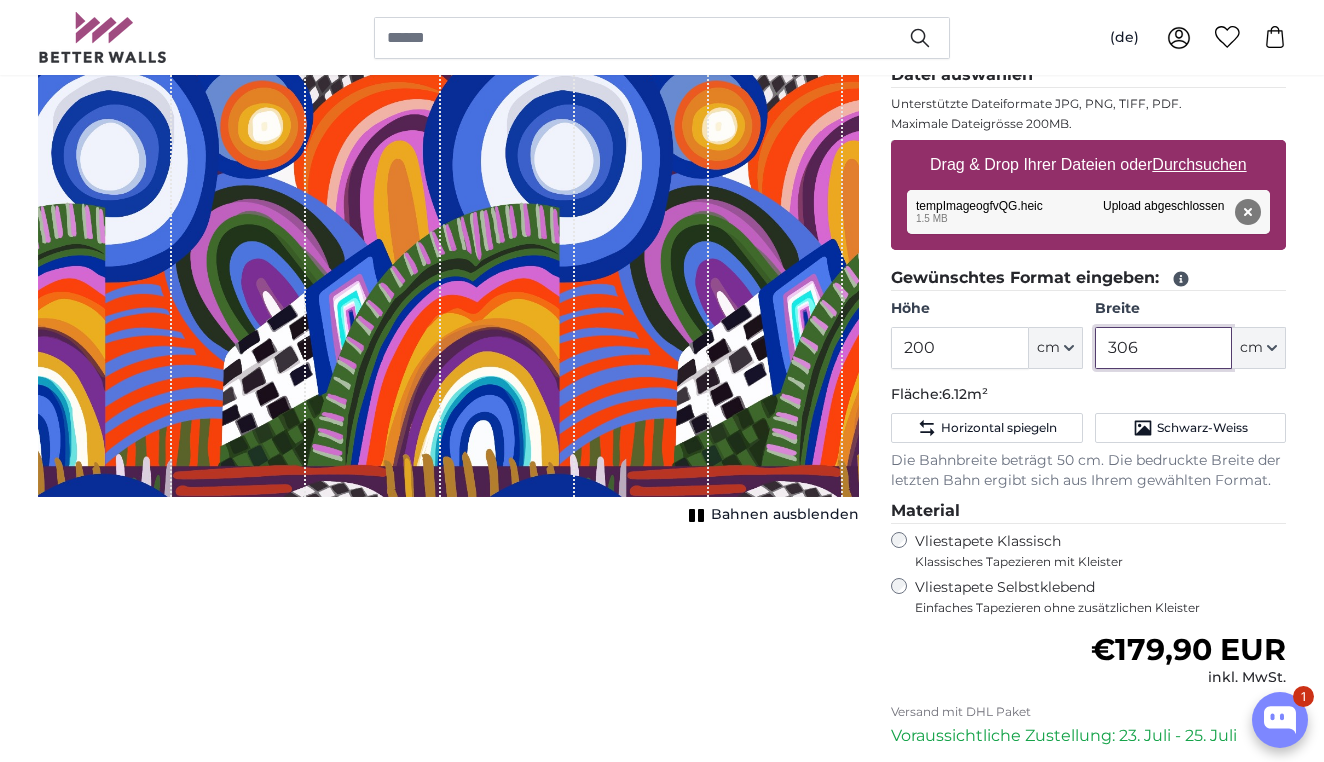 click on "306" at bounding box center (1163, 348) 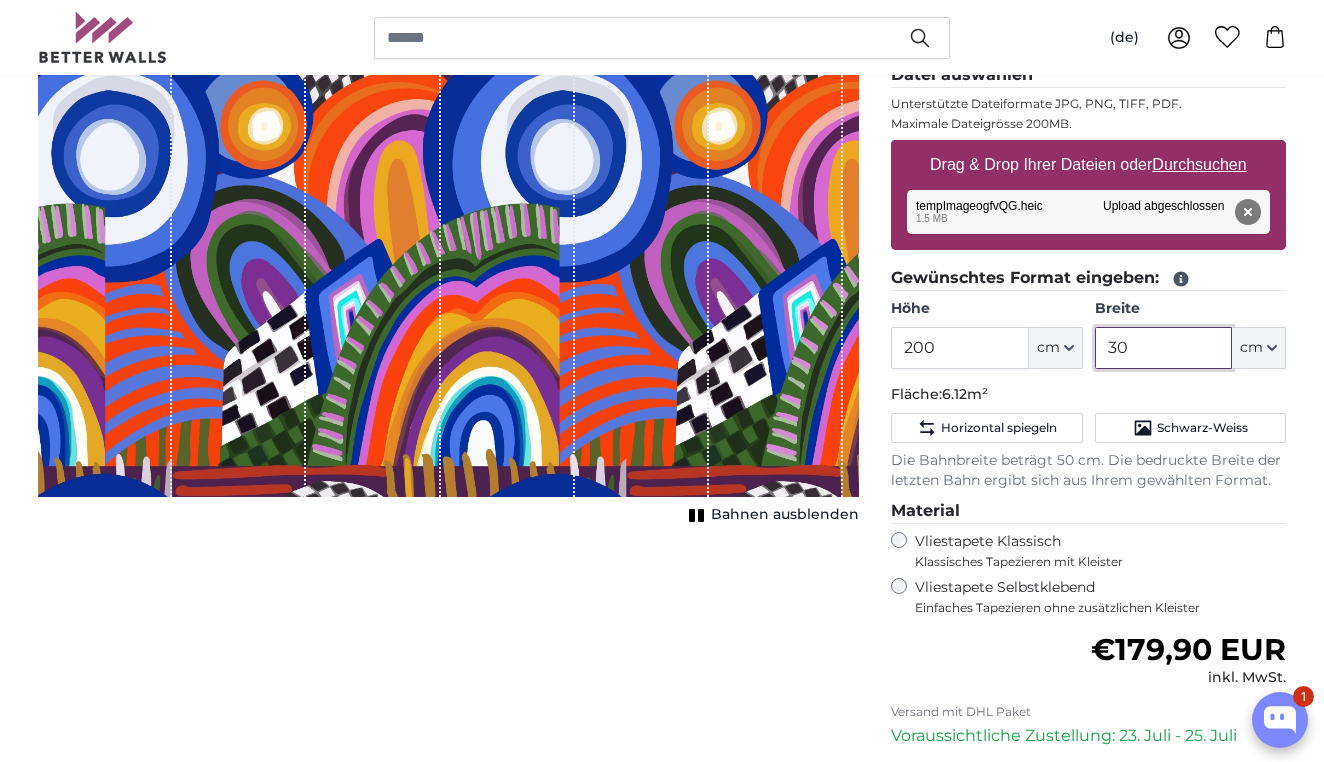 type on "3" 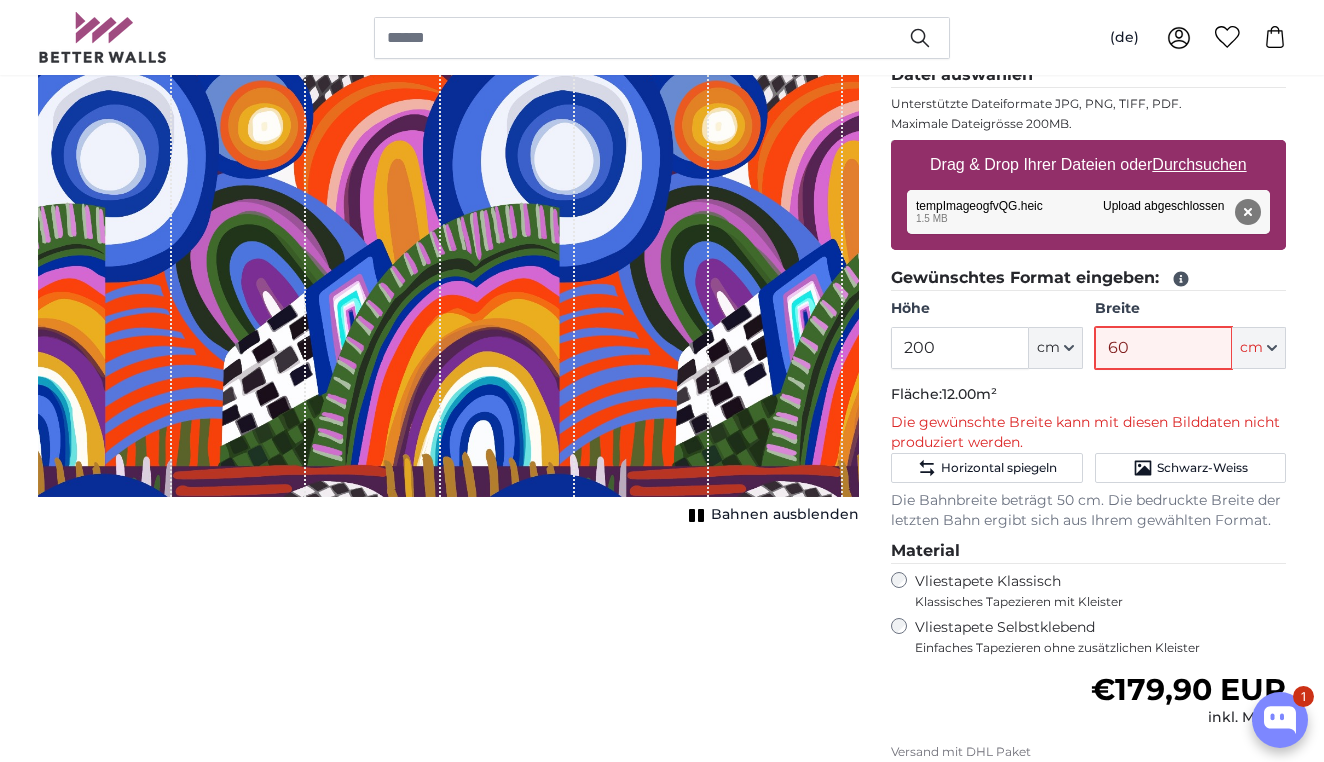 type on "6" 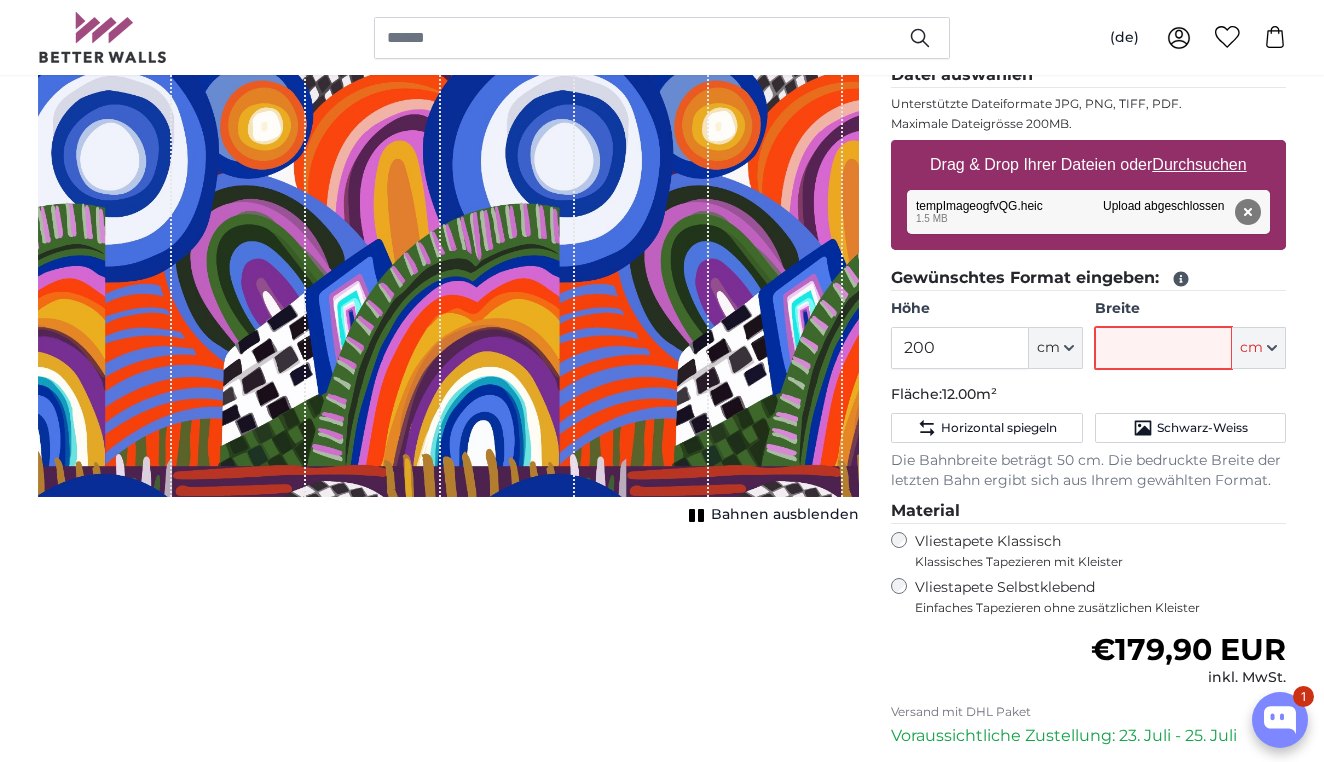 type 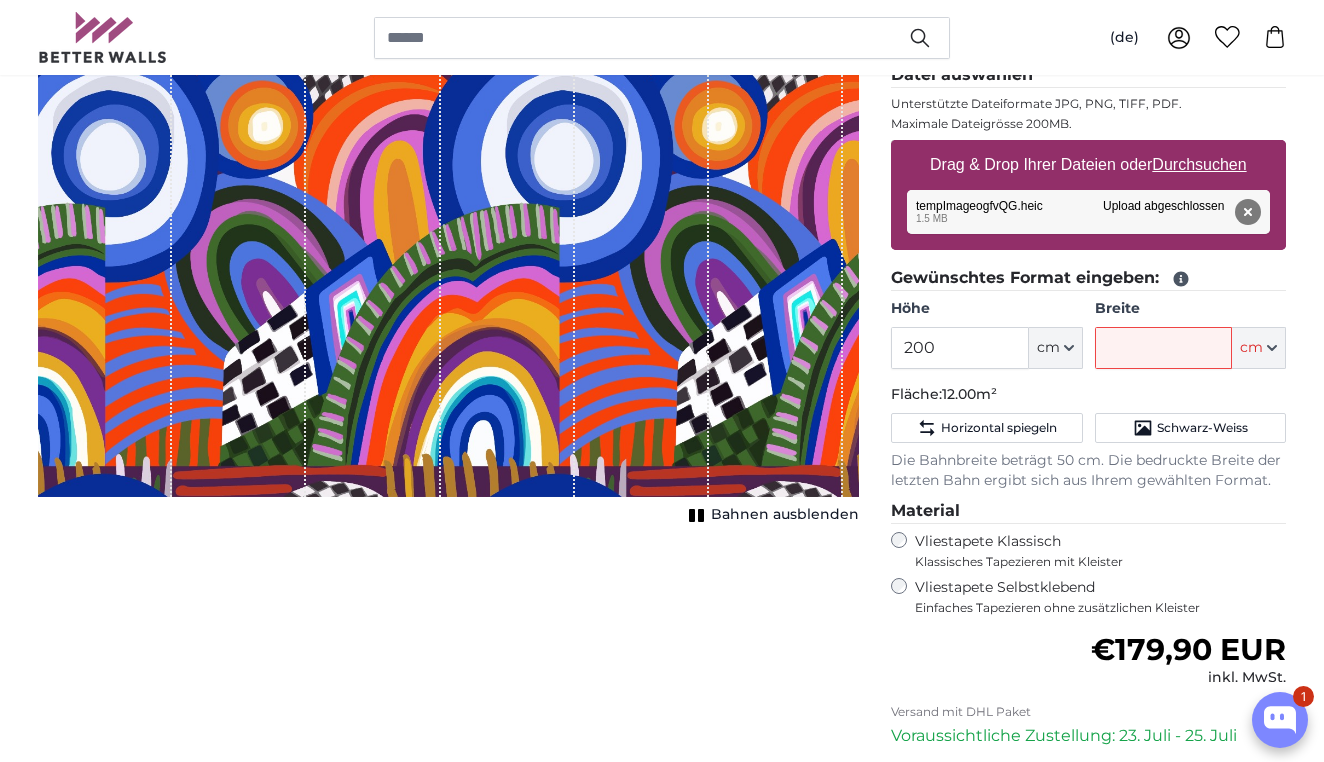 click on "Drag & Drop Ihrer Dateien oder  Durchsuchen" at bounding box center (1088, 165) 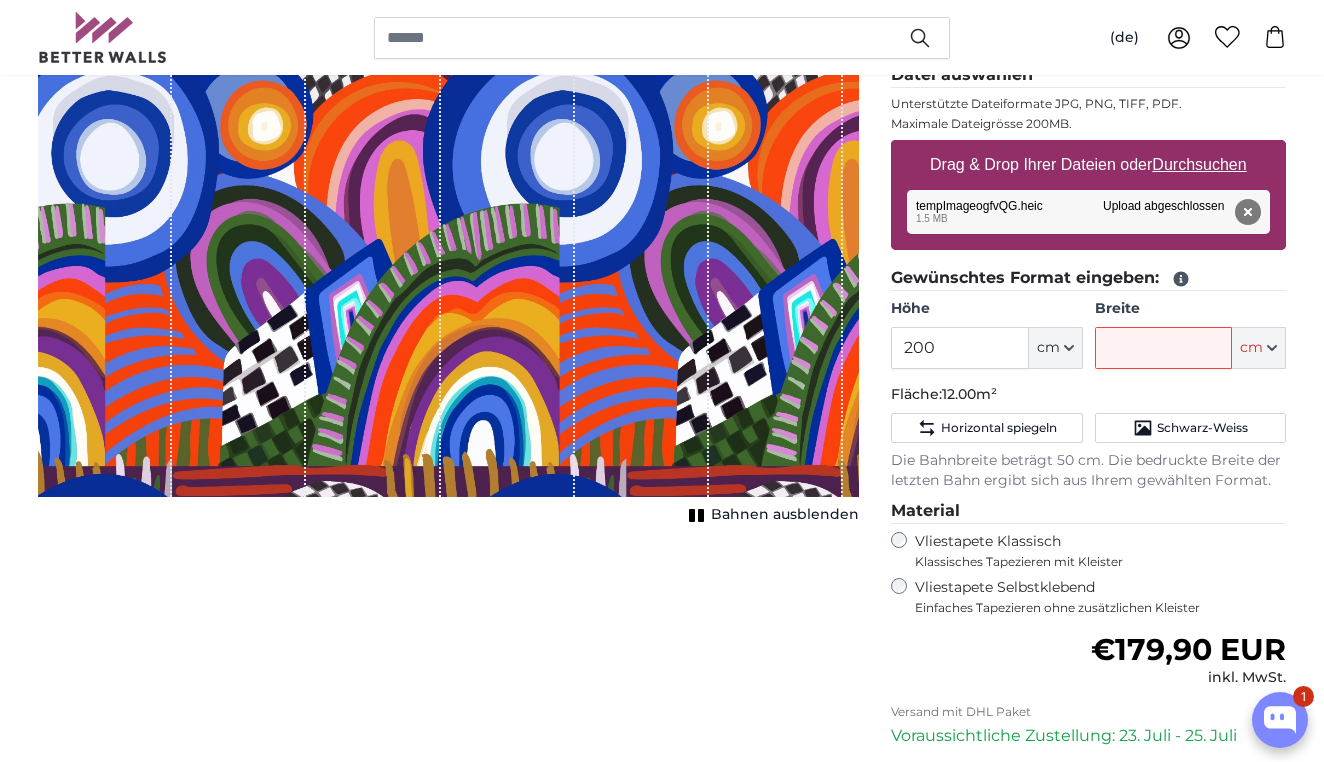 type on "**********" 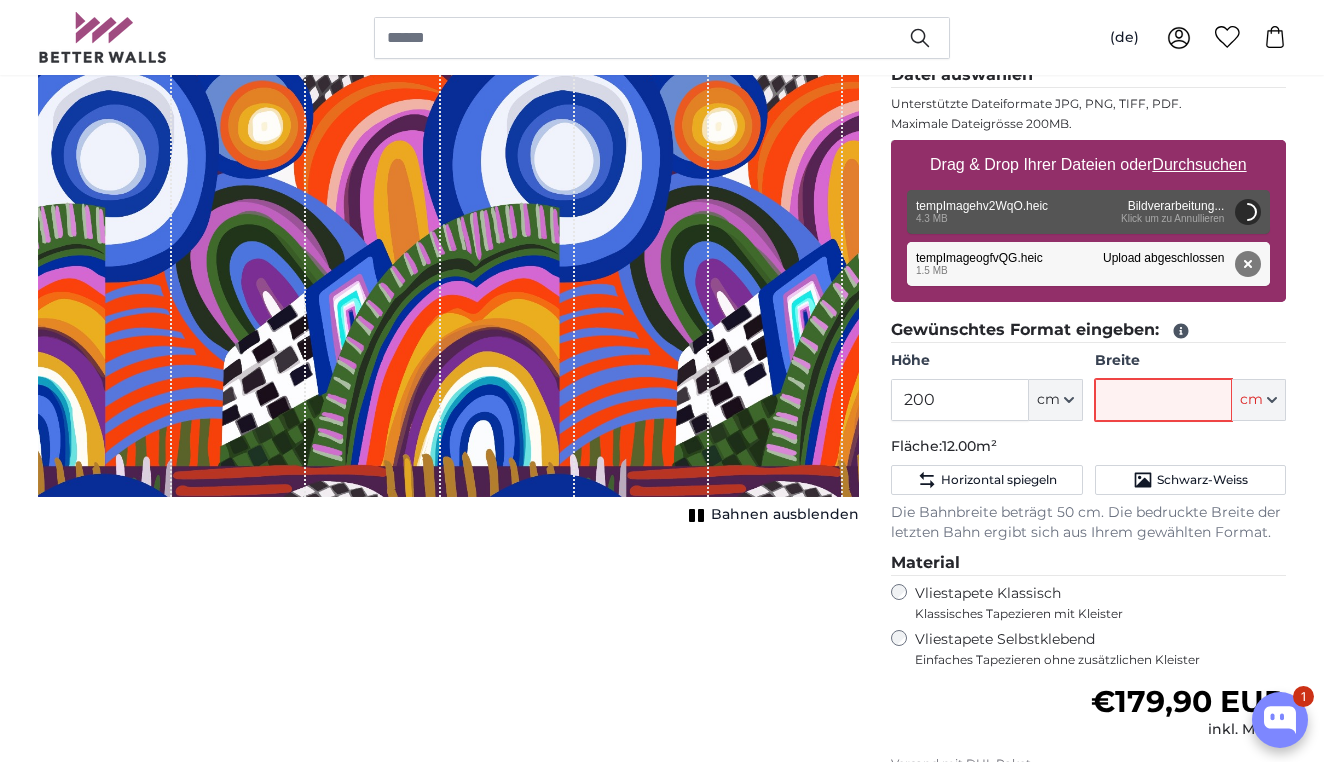 click on "Breite" at bounding box center [1163, 400] 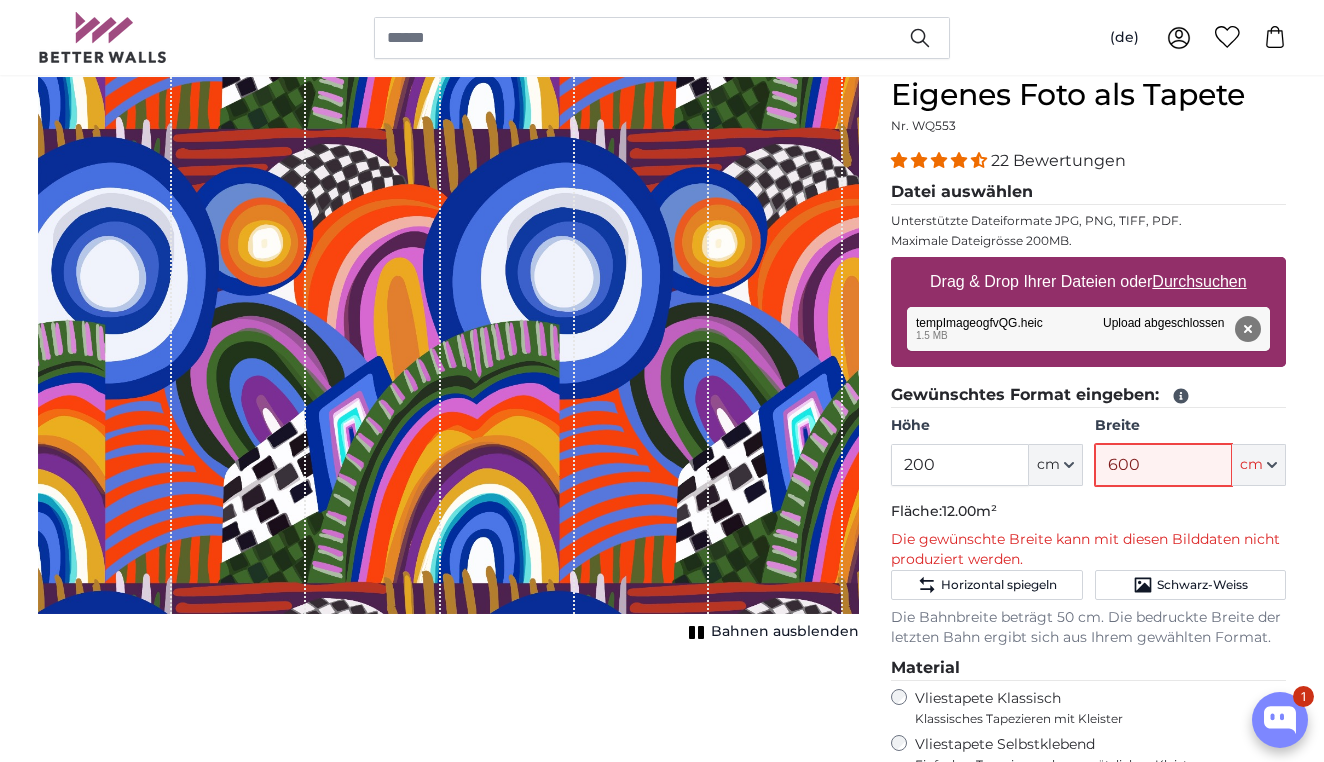 scroll, scrollTop: 177, scrollLeft: 0, axis: vertical 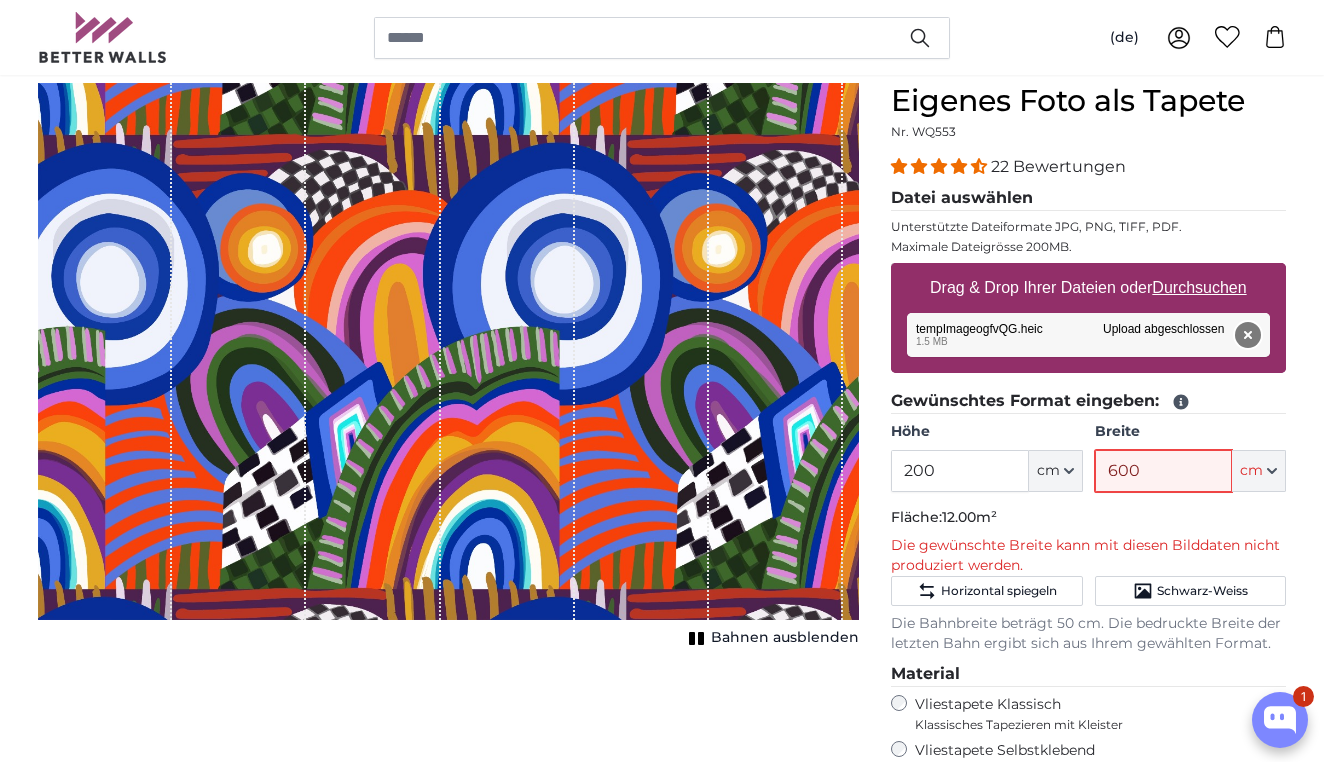 type on "600" 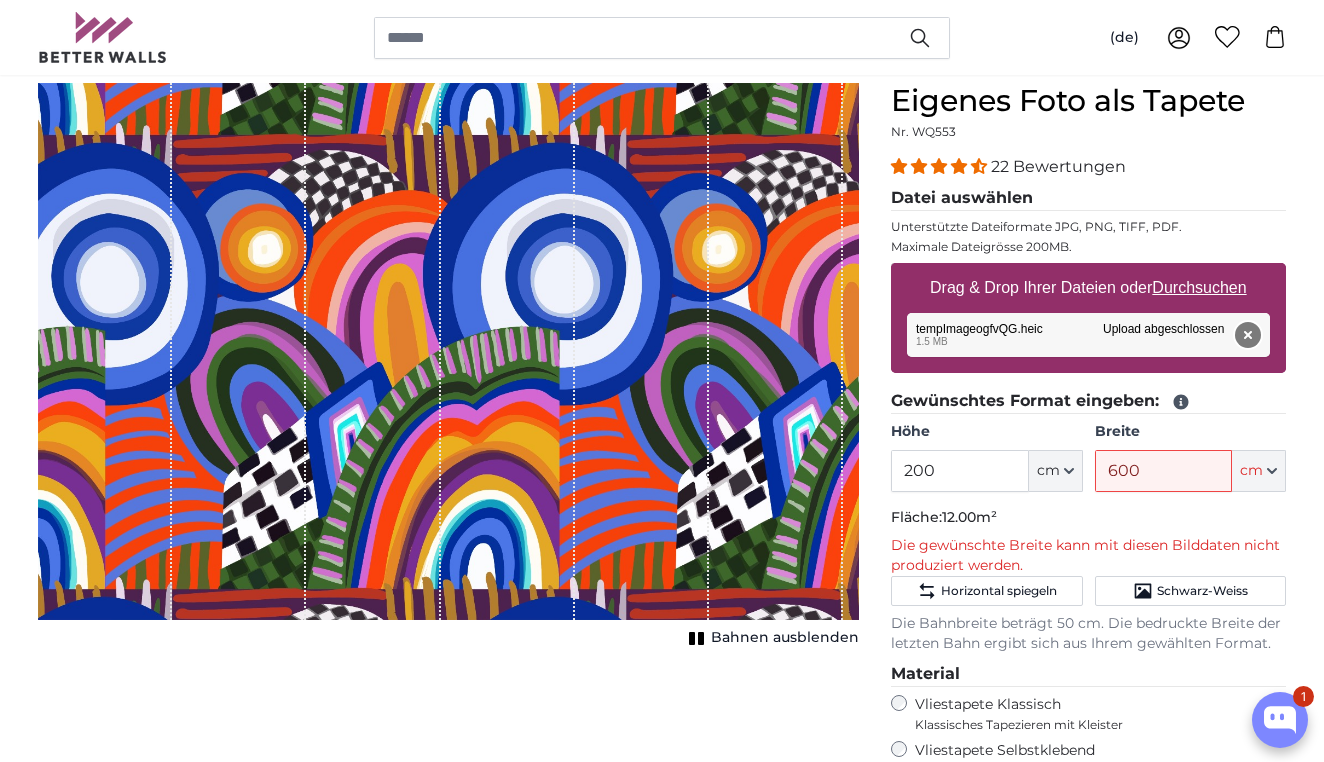 click on "Entfernen" at bounding box center [1248, 335] 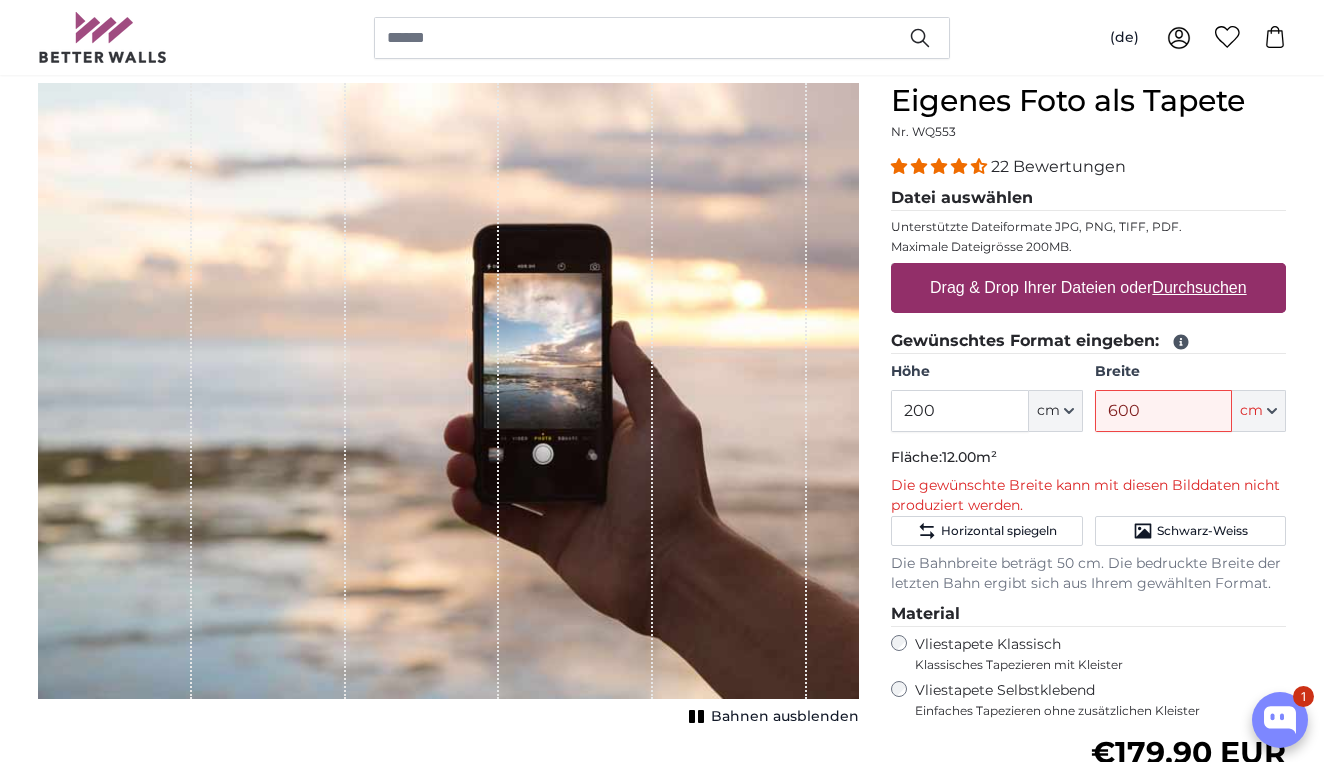 click on "Drag & Drop Ihrer Dateien oder  Durchsuchen" at bounding box center [1088, 288] 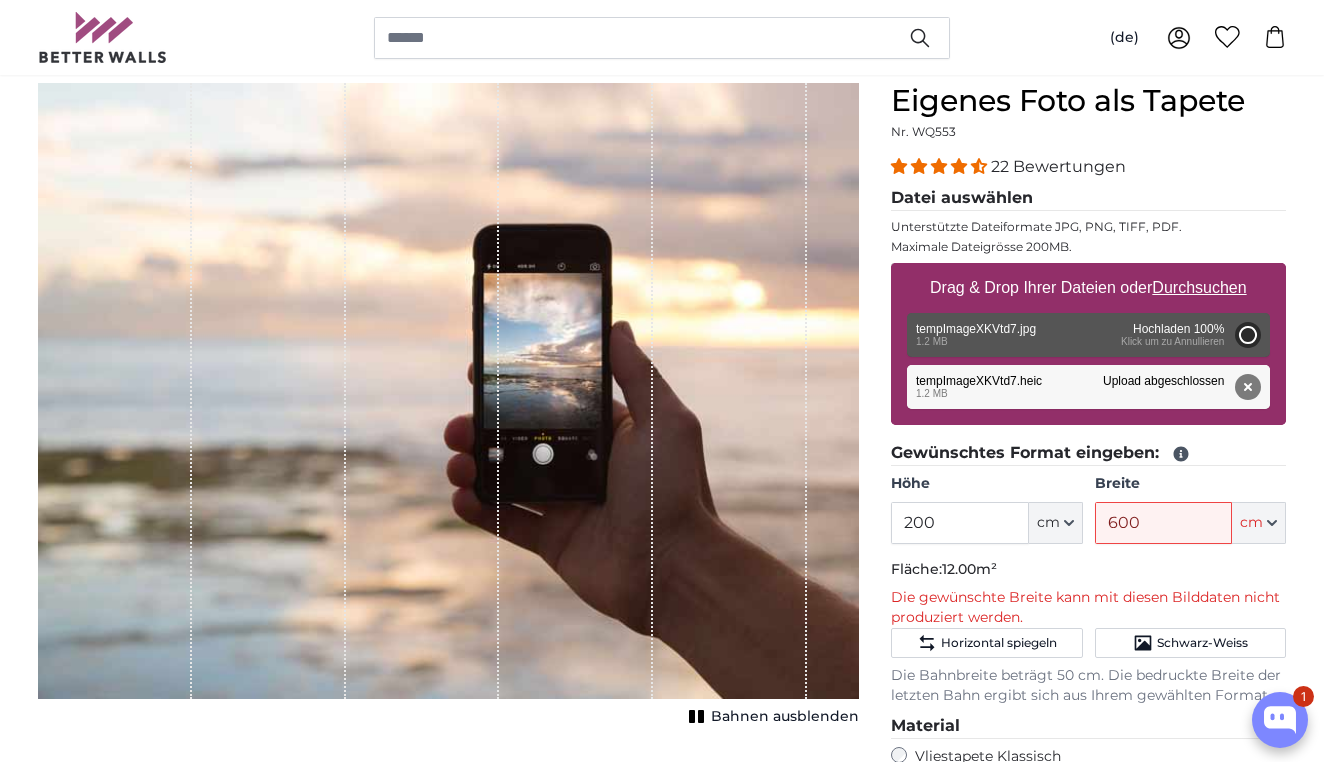 type on "142" 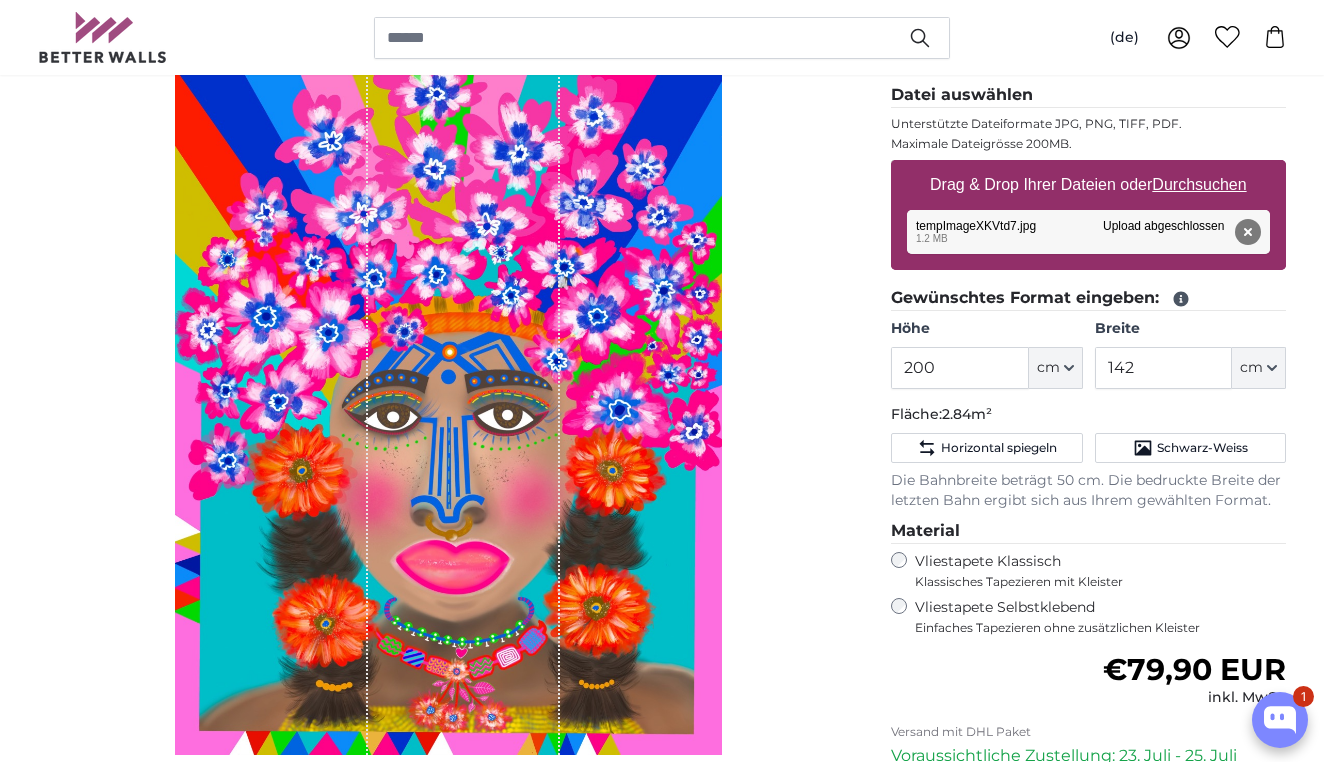 scroll, scrollTop: 278, scrollLeft: 0, axis: vertical 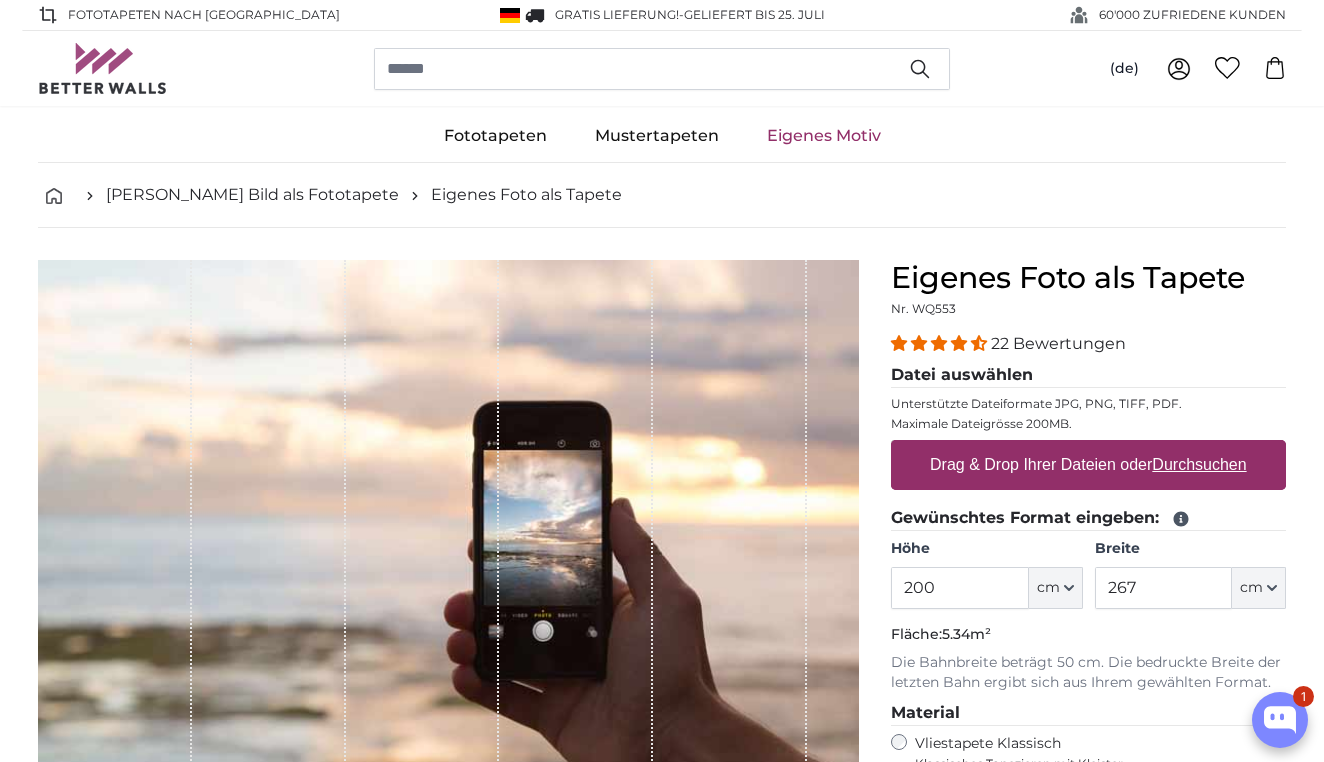 click on "Drag & Drop Ihrer Dateien oder  Durchsuchen" at bounding box center [1088, 465] 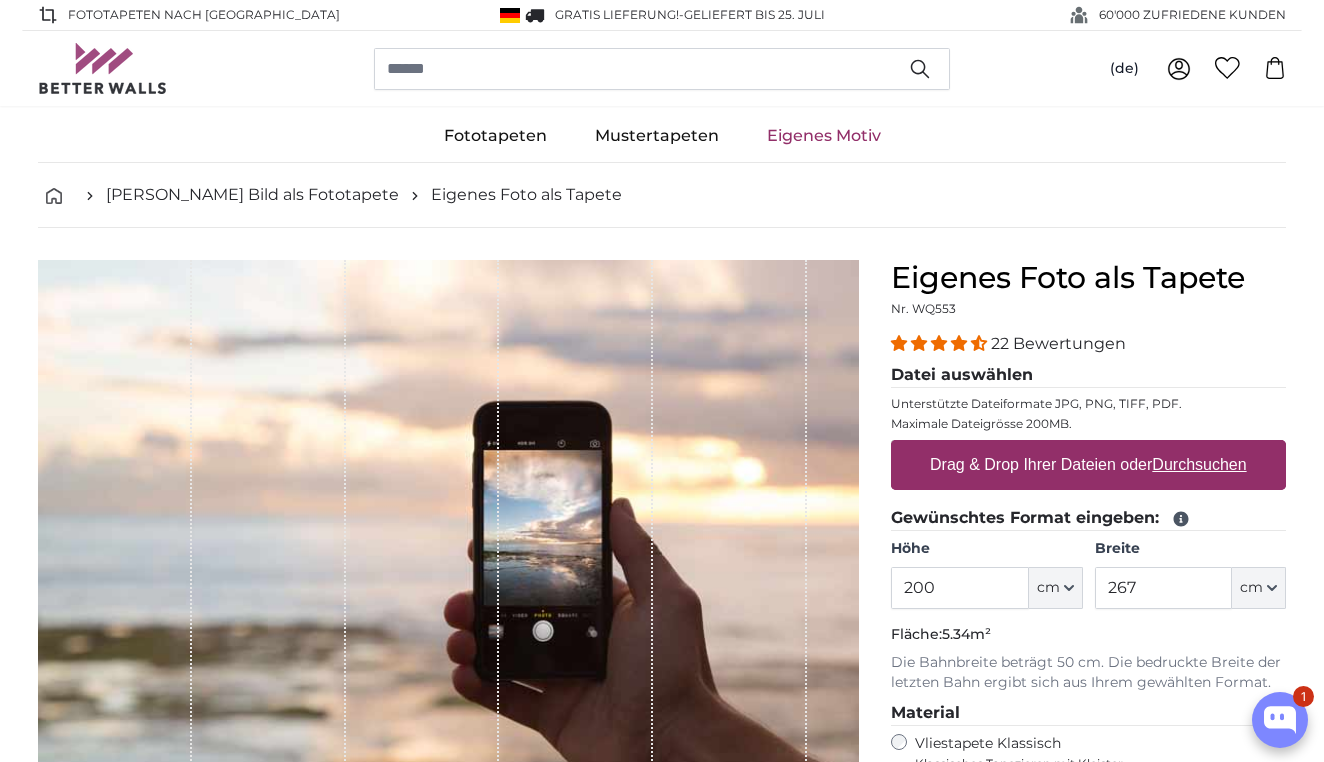 type on "**********" 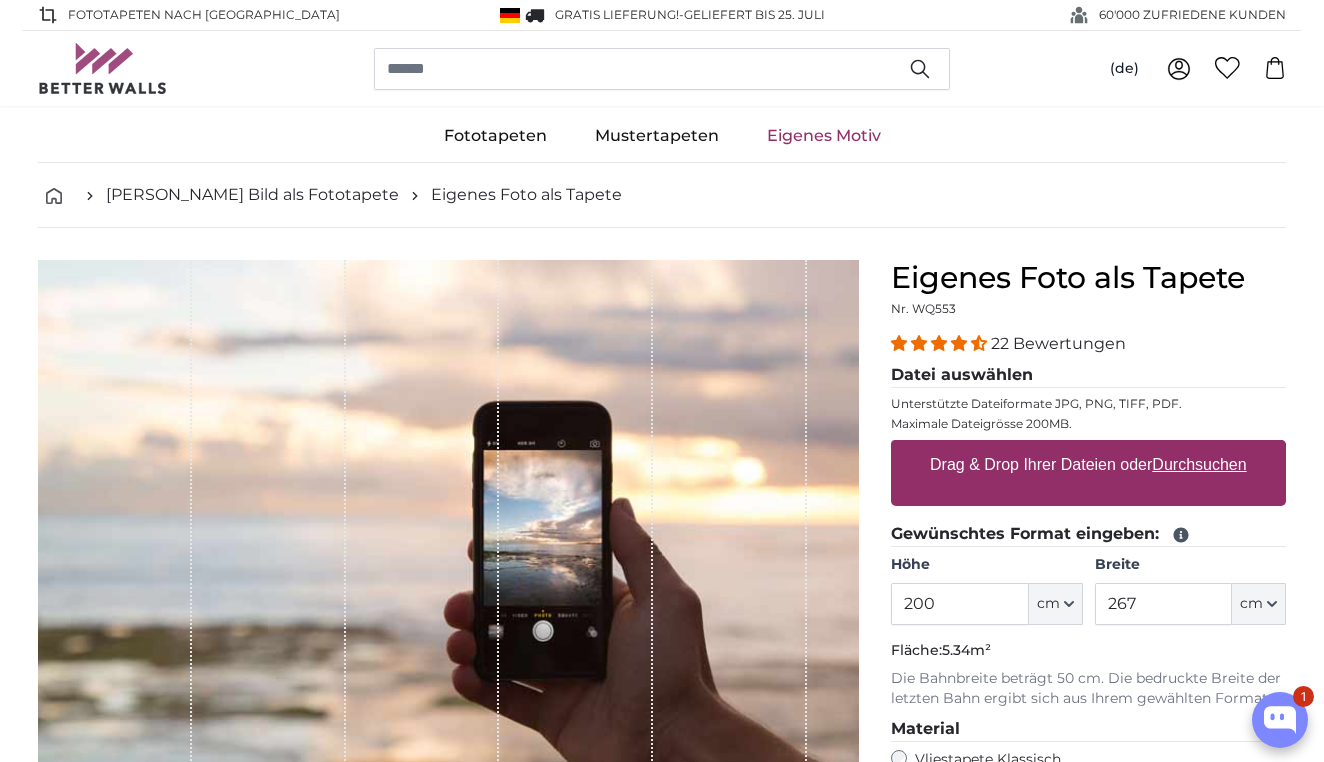 type 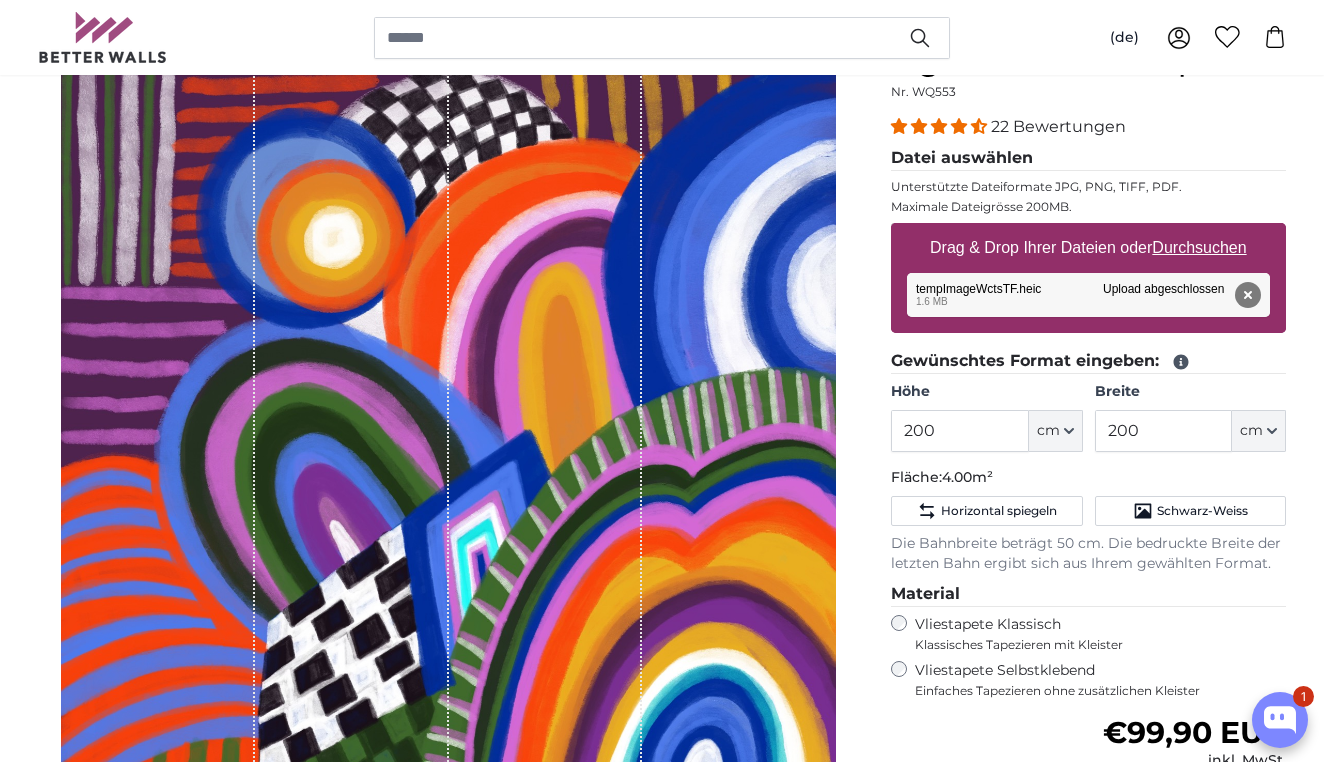 scroll, scrollTop: 215, scrollLeft: 0, axis: vertical 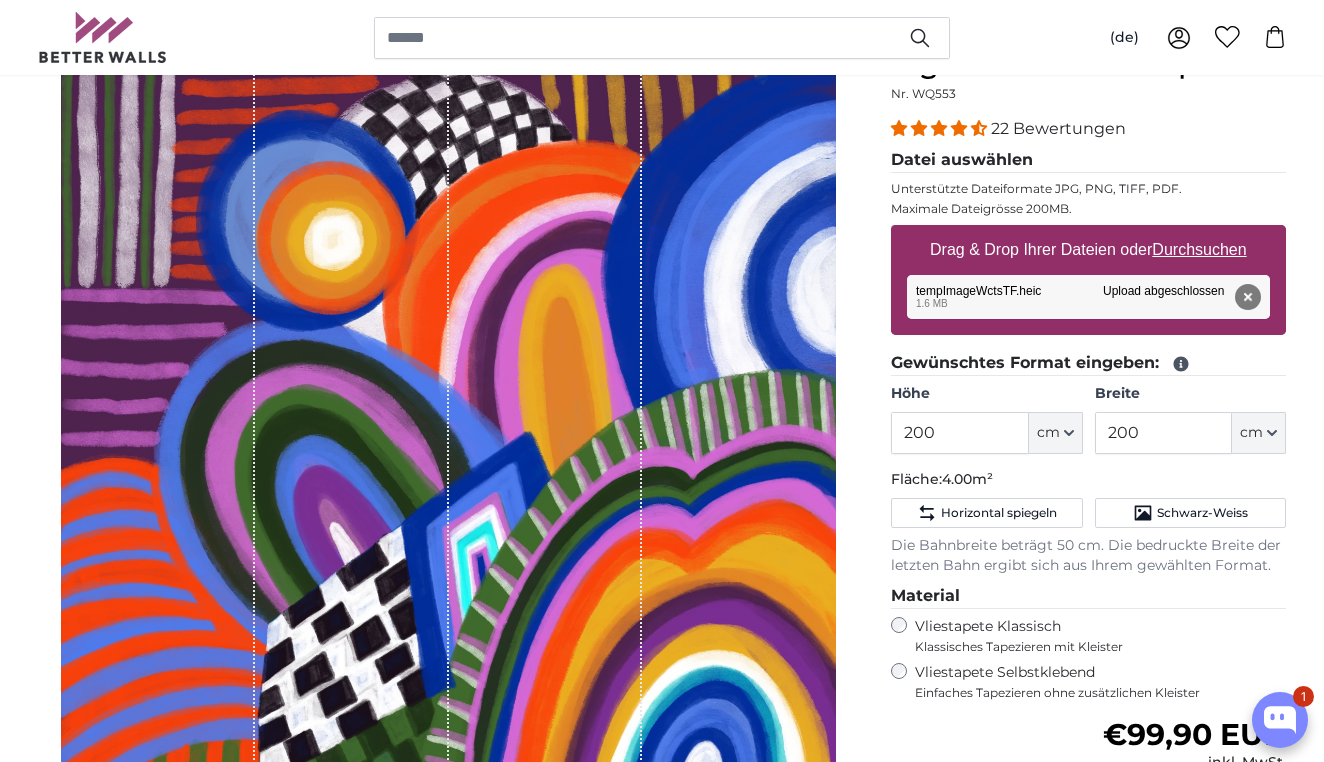 click on "Breite
200
ft
cm
Centimeter (cm)
Inches (inch)
Feet (ft. in.)" 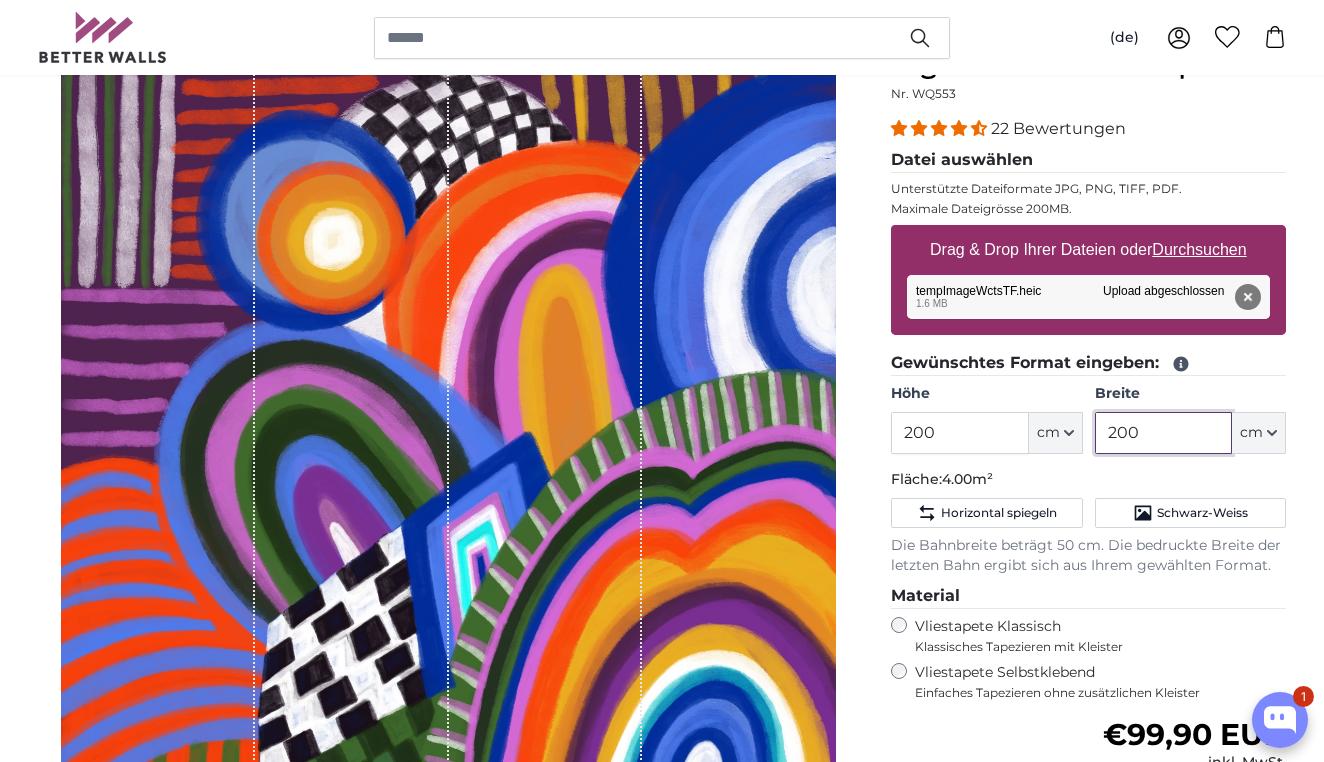 click on "200" at bounding box center [1163, 433] 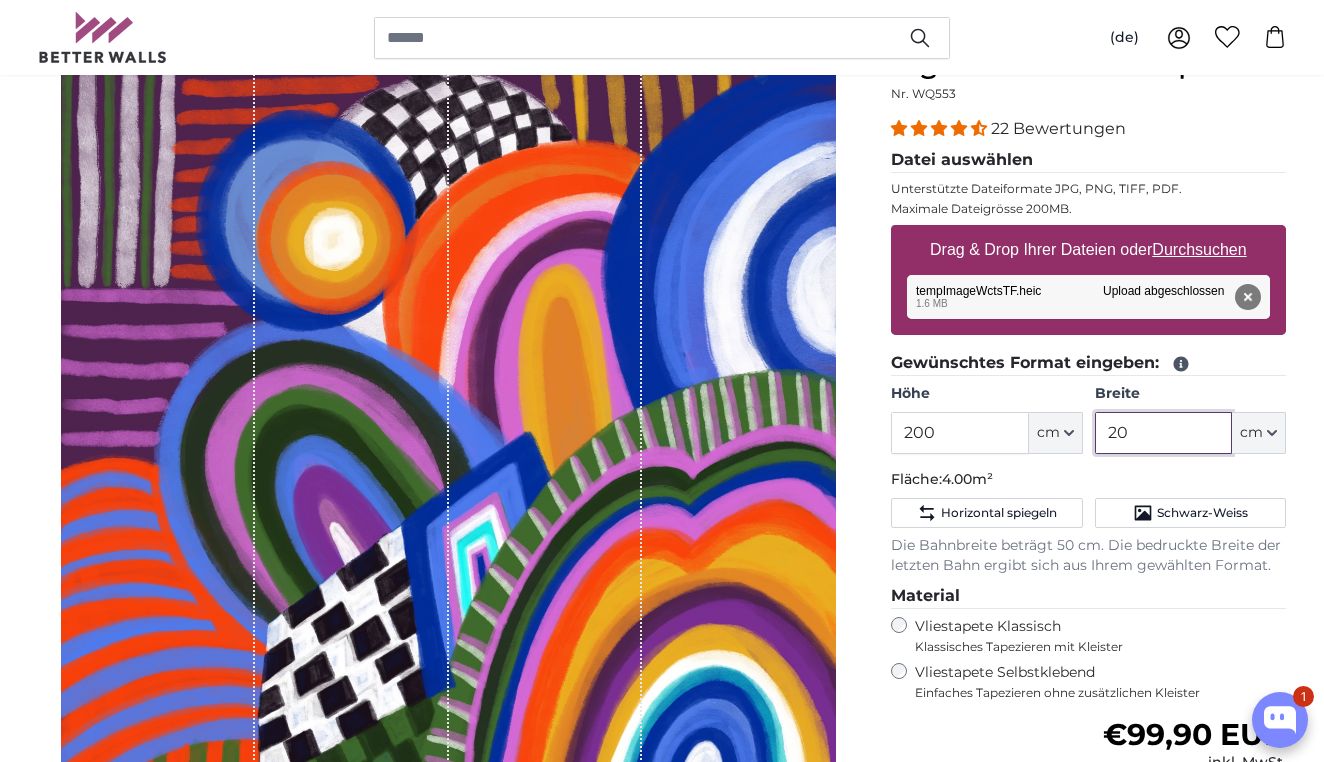 type on "2" 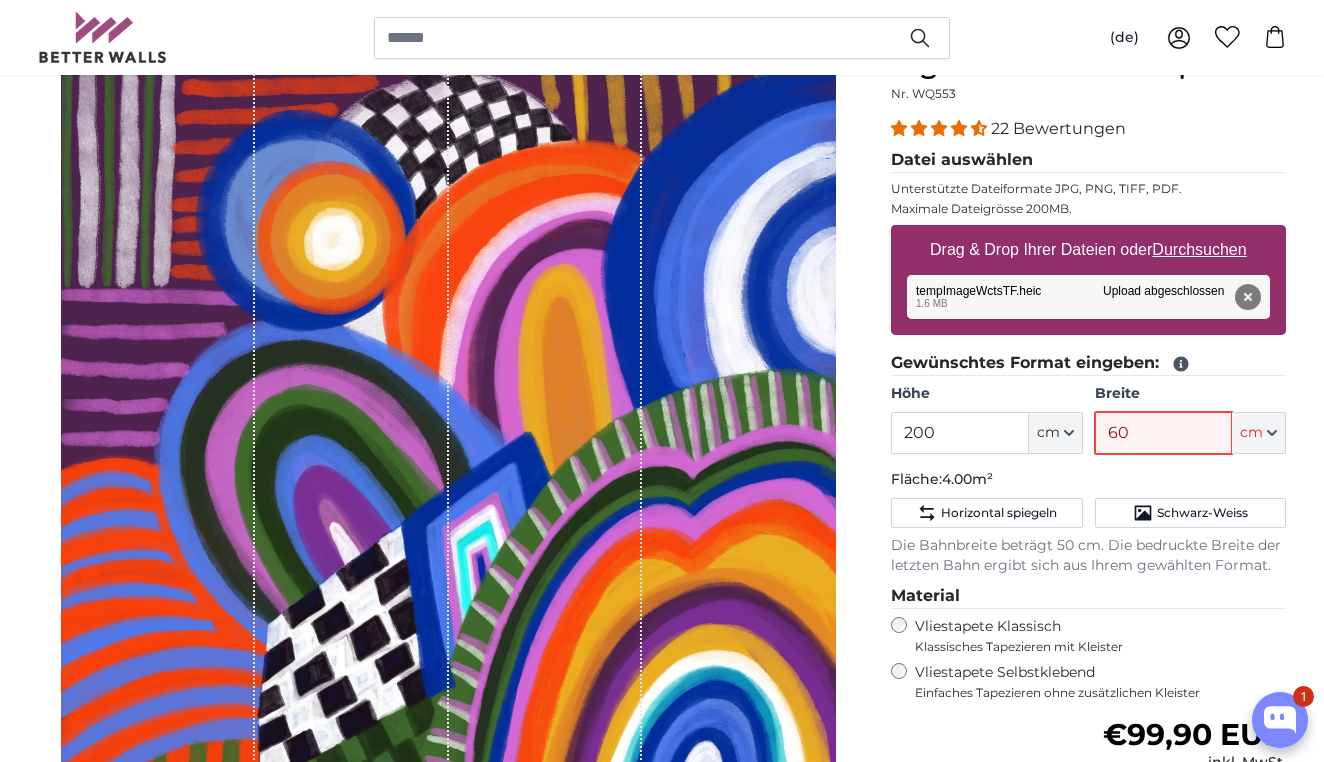 type on "600" 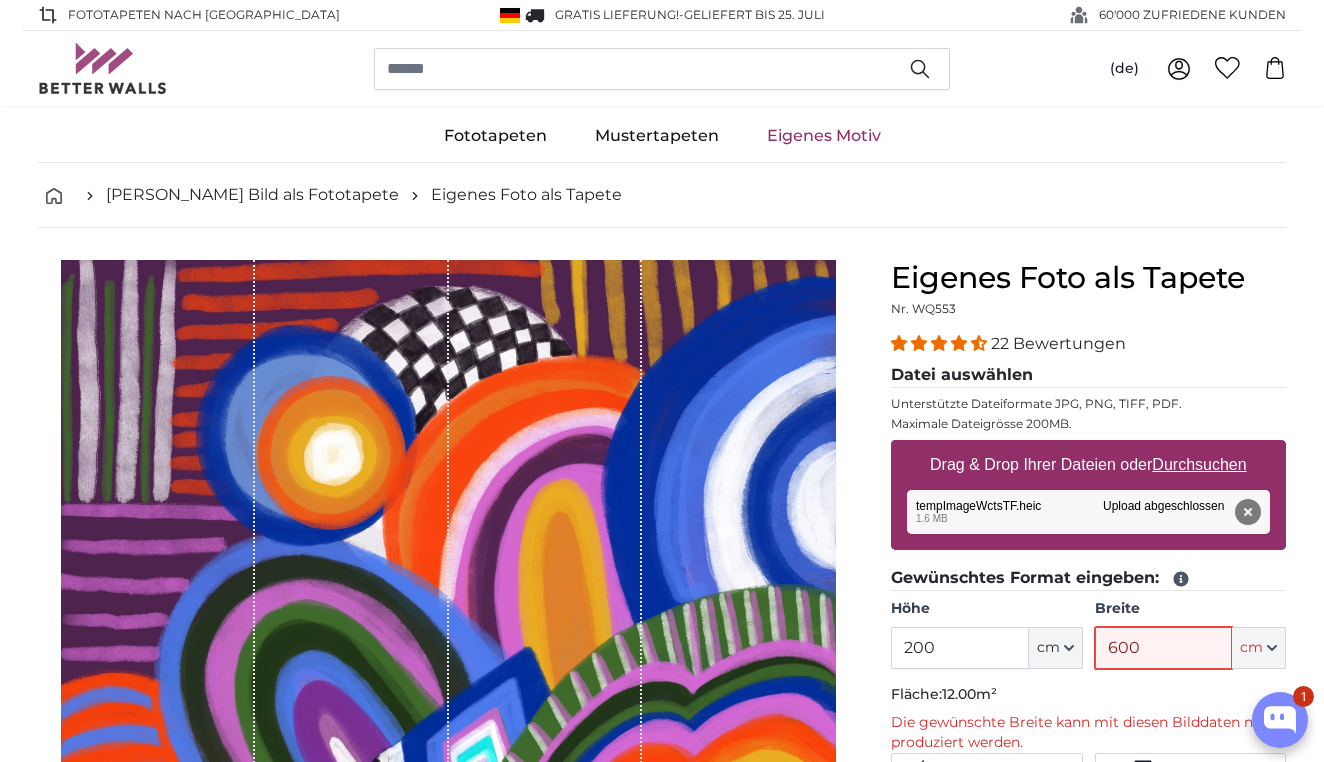 scroll, scrollTop: 0, scrollLeft: 0, axis: both 